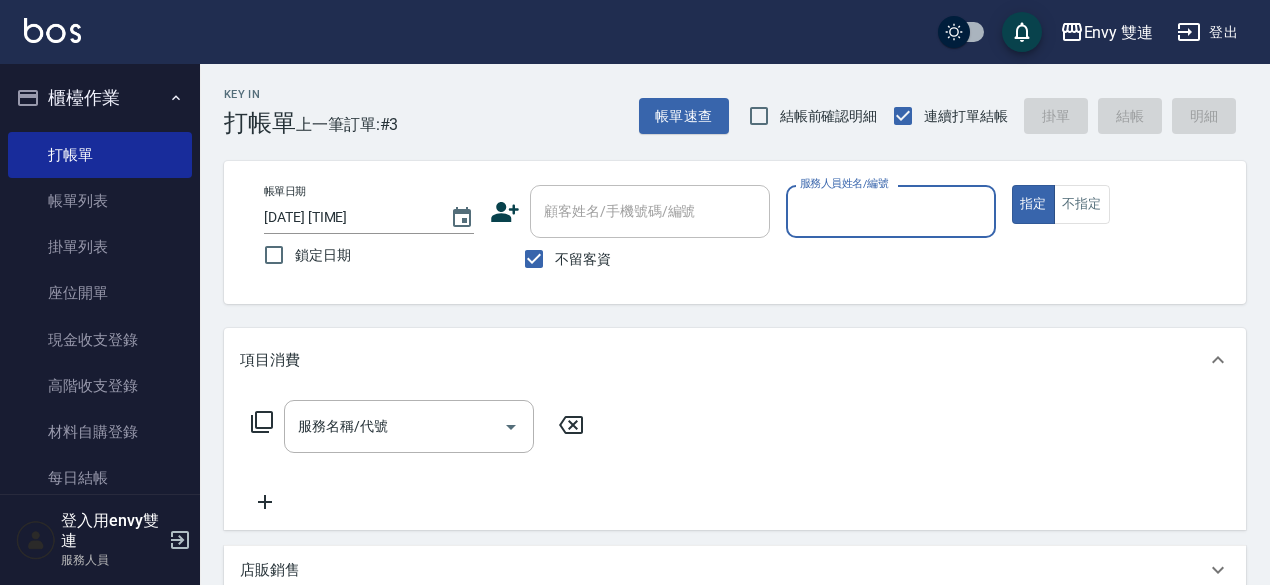 scroll, scrollTop: 0, scrollLeft: 0, axis: both 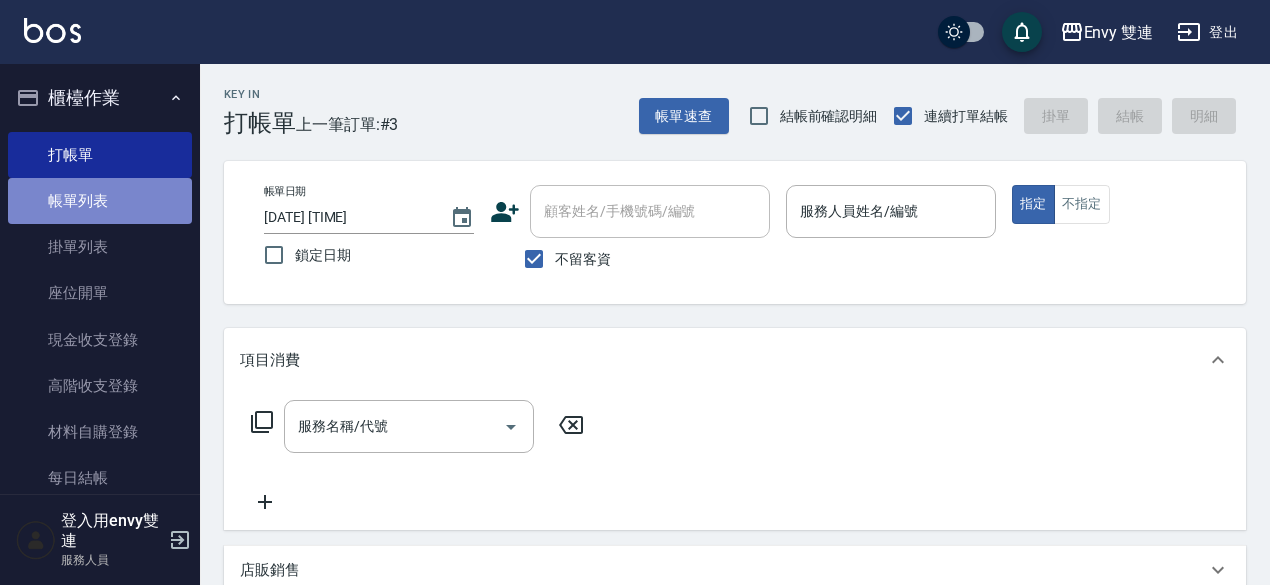 drag, startPoint x: 0, startPoint y: 0, endPoint x: 121, endPoint y: 208, distance: 240.63458 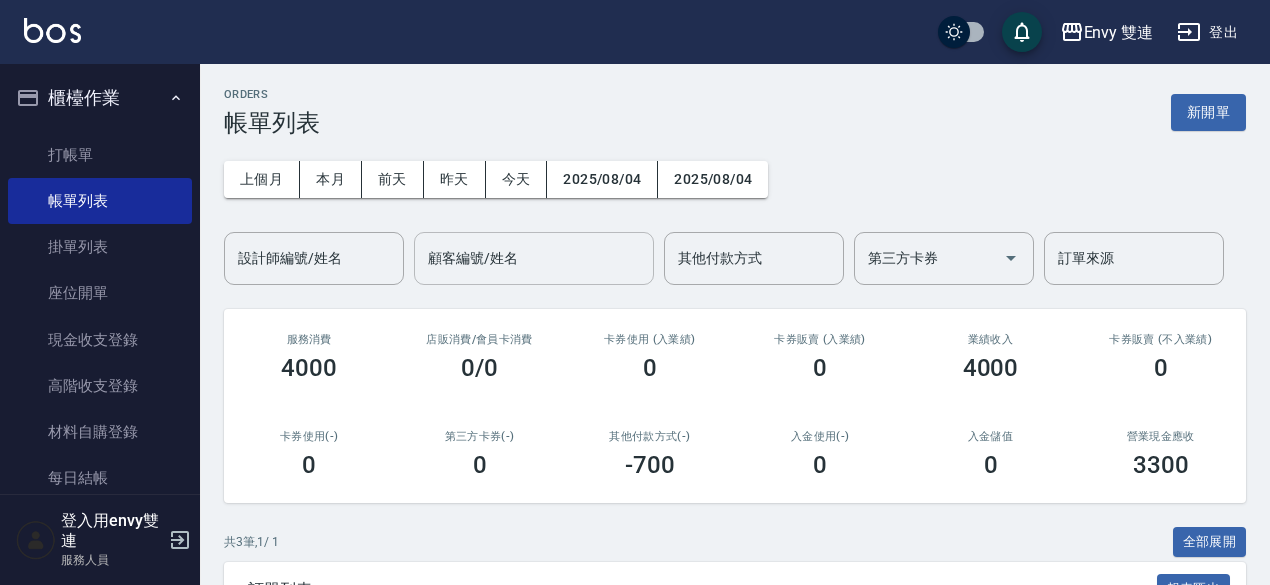 scroll, scrollTop: 314, scrollLeft: 0, axis: vertical 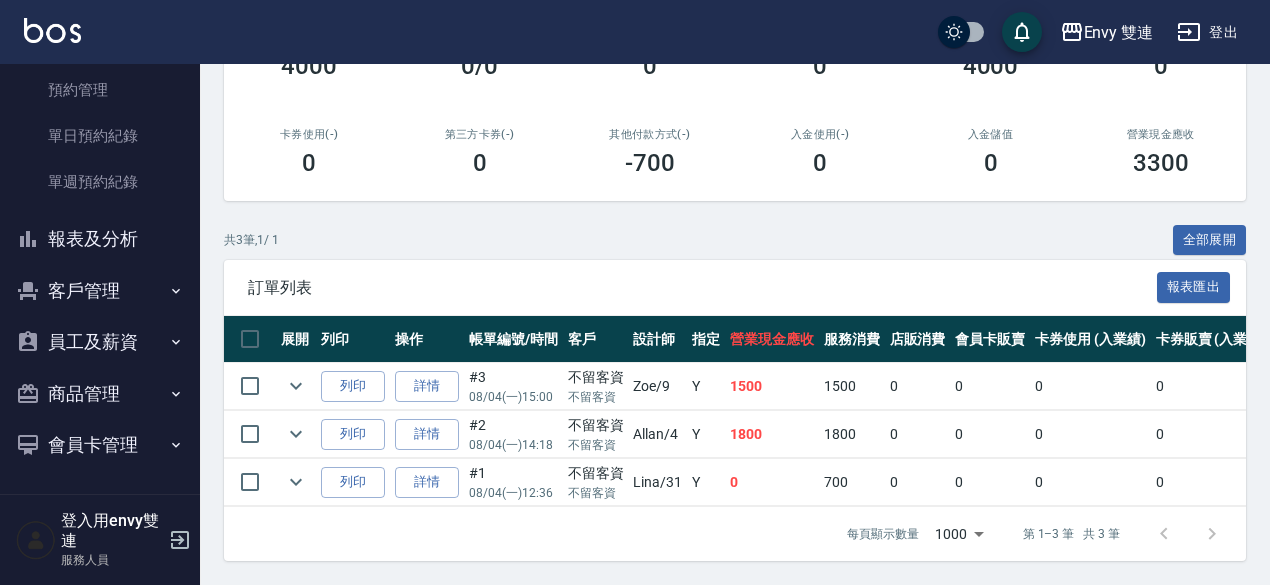 click on "報表及分析" at bounding box center (100, 239) 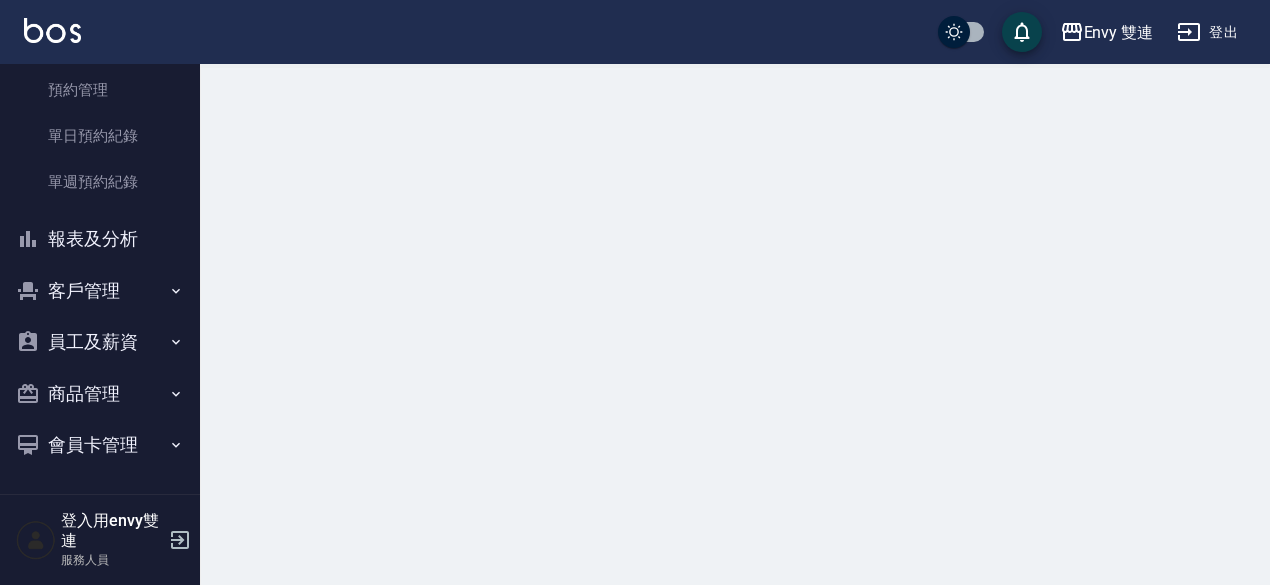 scroll, scrollTop: 0, scrollLeft: 0, axis: both 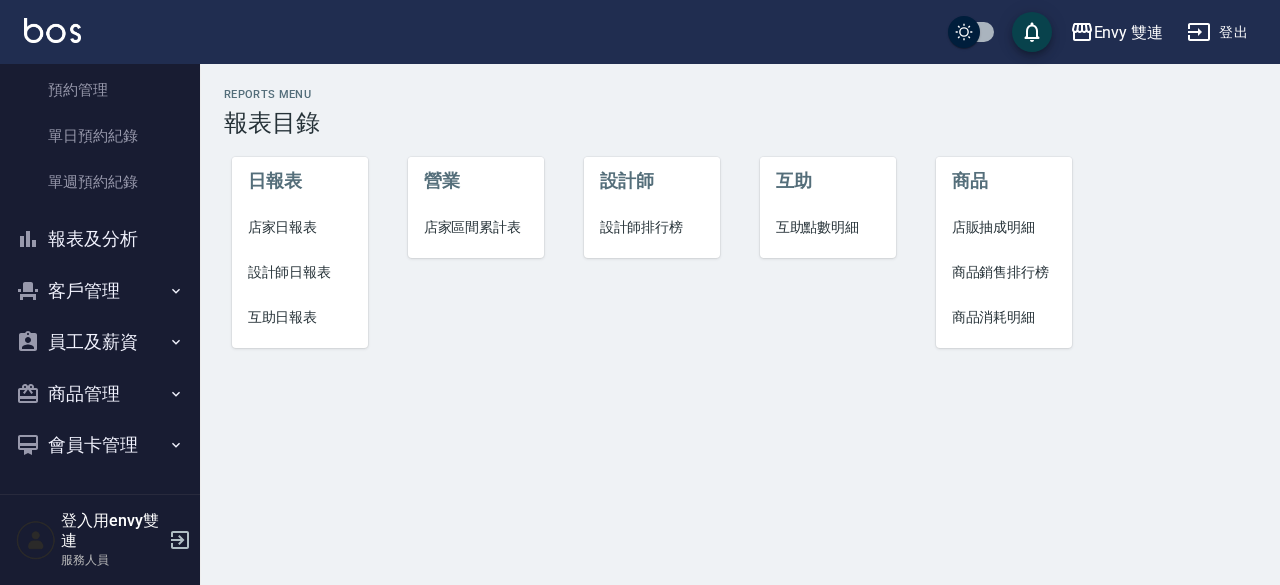 click on "設計師日報表" at bounding box center (300, 272) 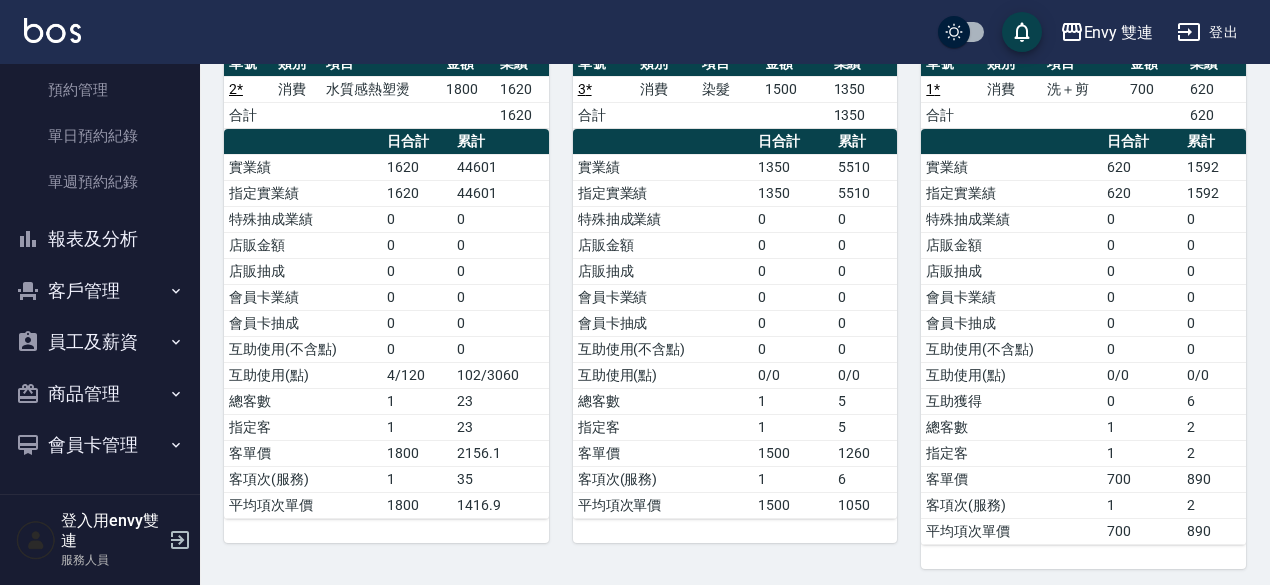 scroll, scrollTop: 0, scrollLeft: 0, axis: both 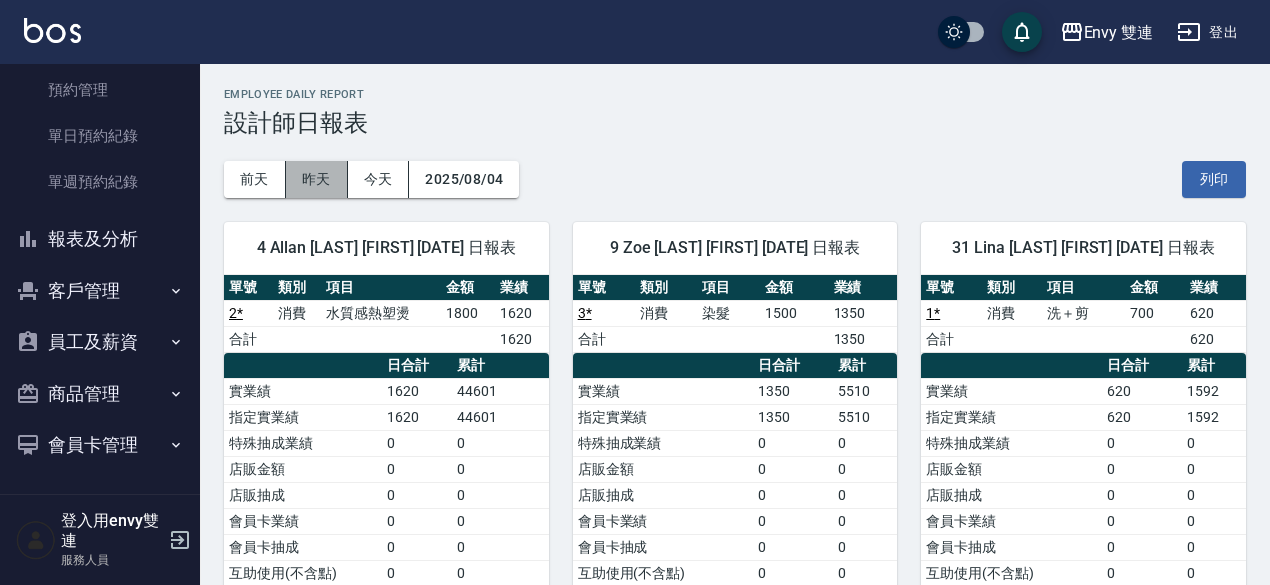 click on "昨天" at bounding box center (317, 179) 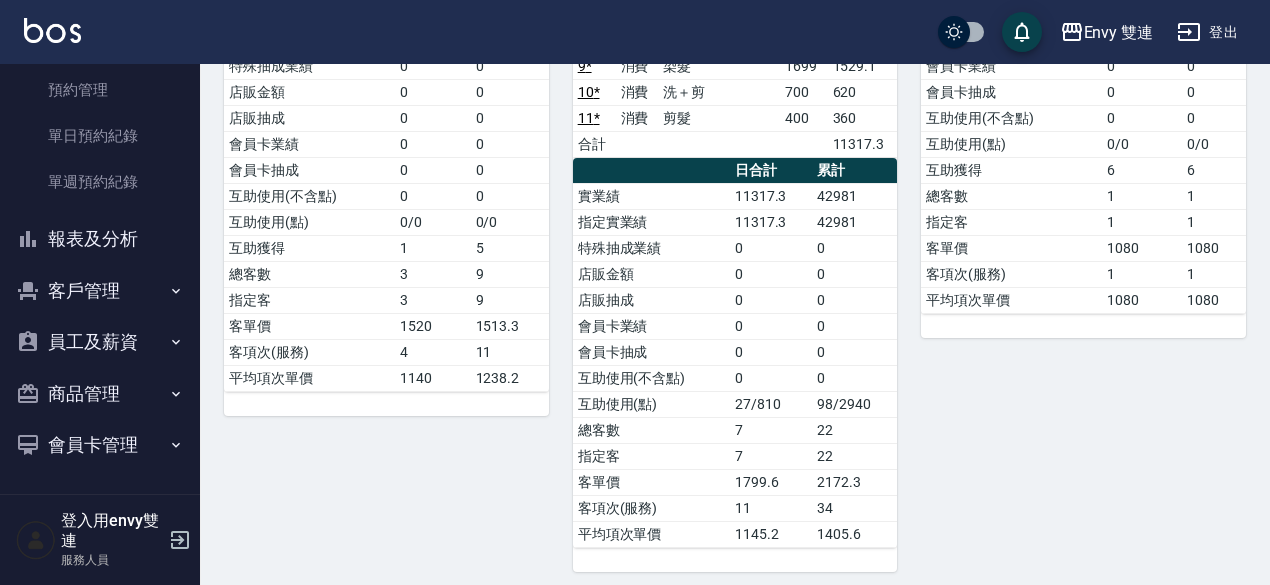 scroll, scrollTop: 0, scrollLeft: 0, axis: both 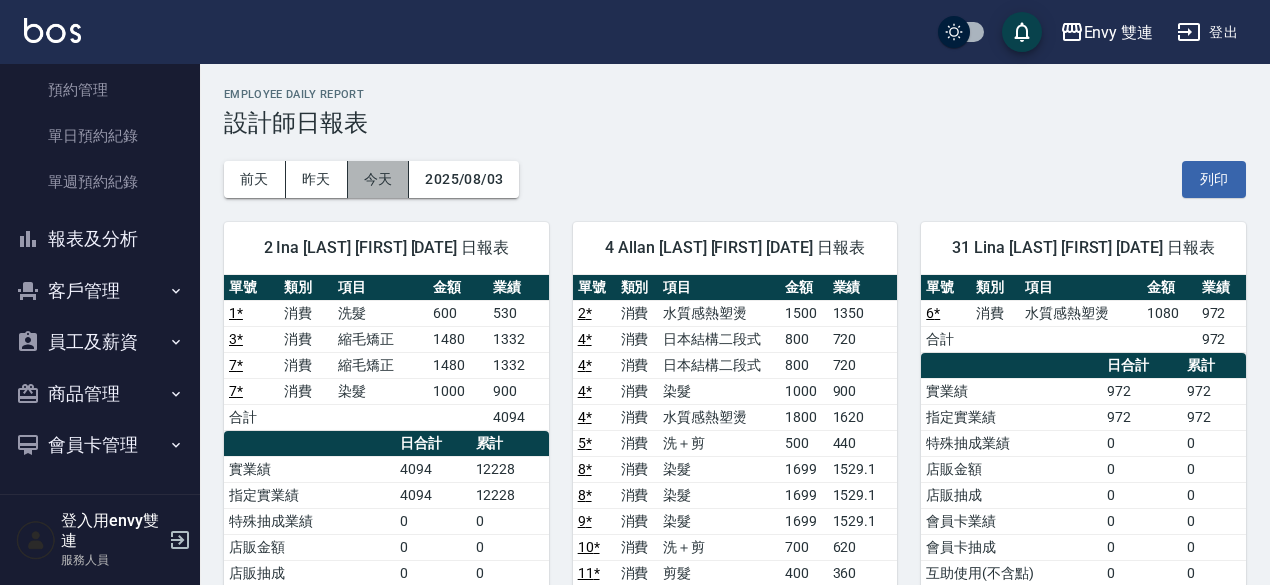 click on "今天" at bounding box center (379, 179) 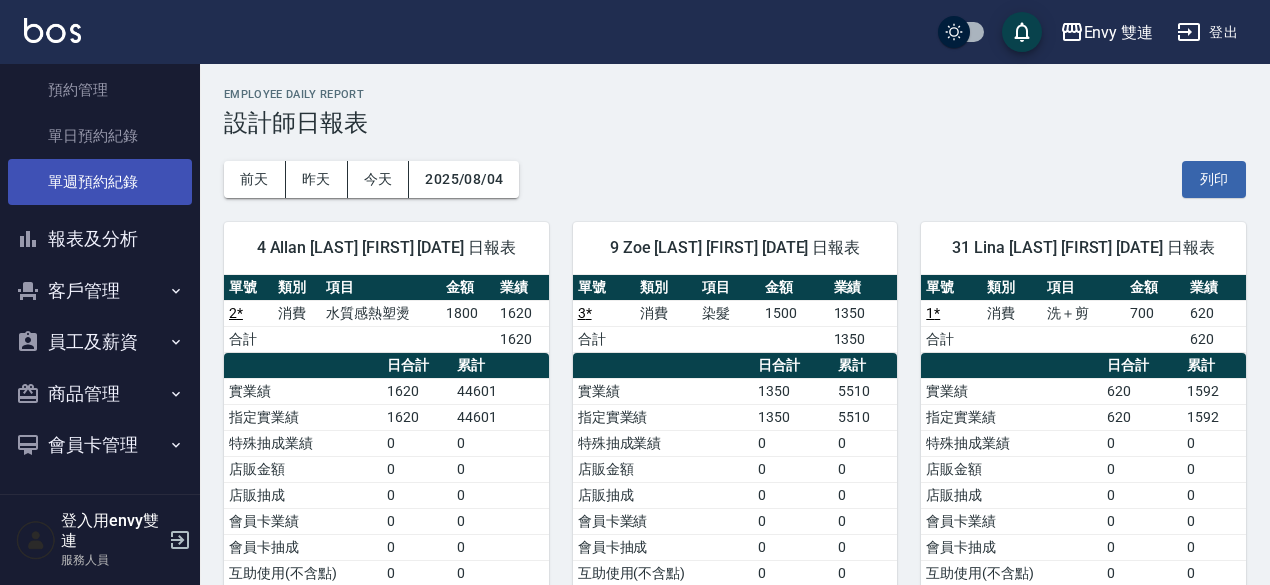 scroll, scrollTop: 0, scrollLeft: 0, axis: both 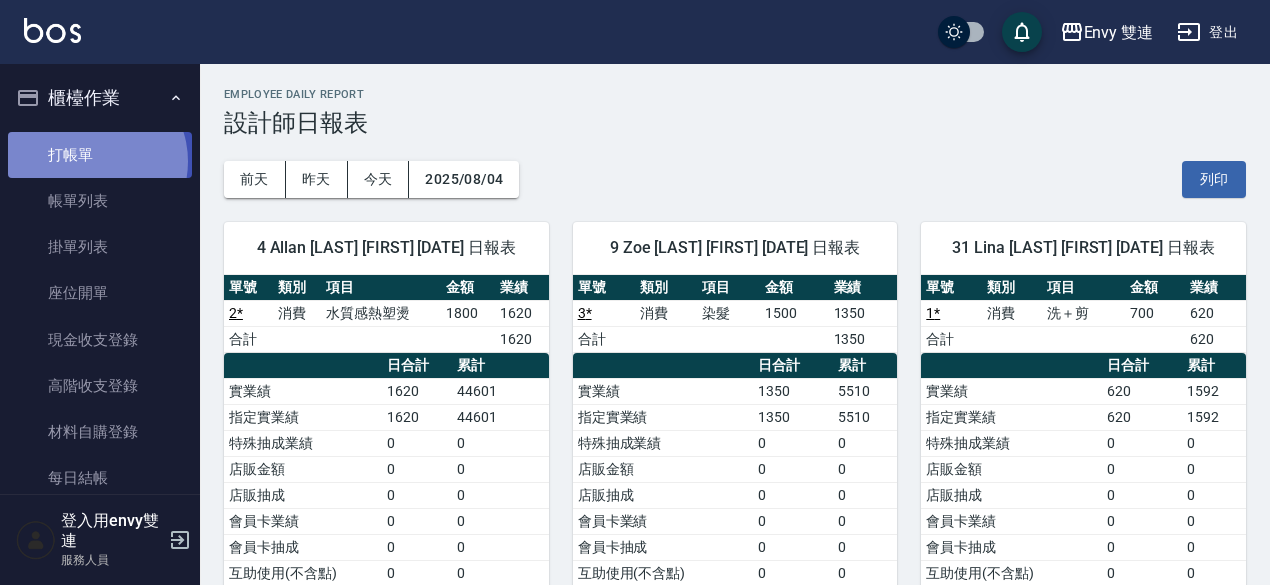 click on "打帳單" at bounding box center (100, 155) 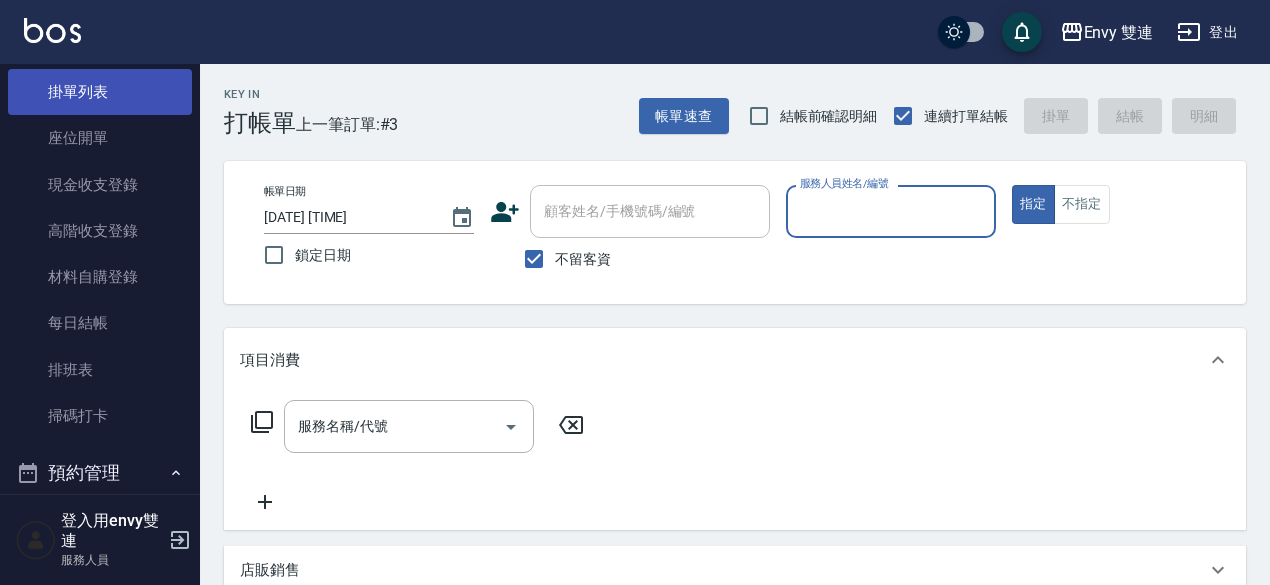 scroll, scrollTop: 159, scrollLeft: 0, axis: vertical 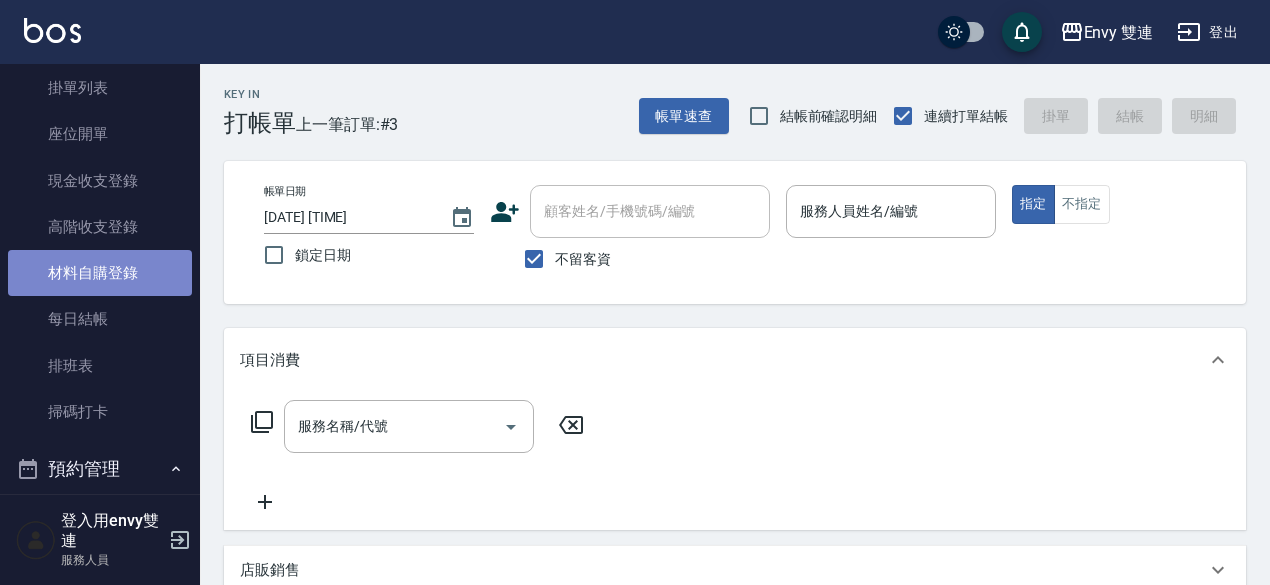 click on "材料自購登錄" at bounding box center [100, 273] 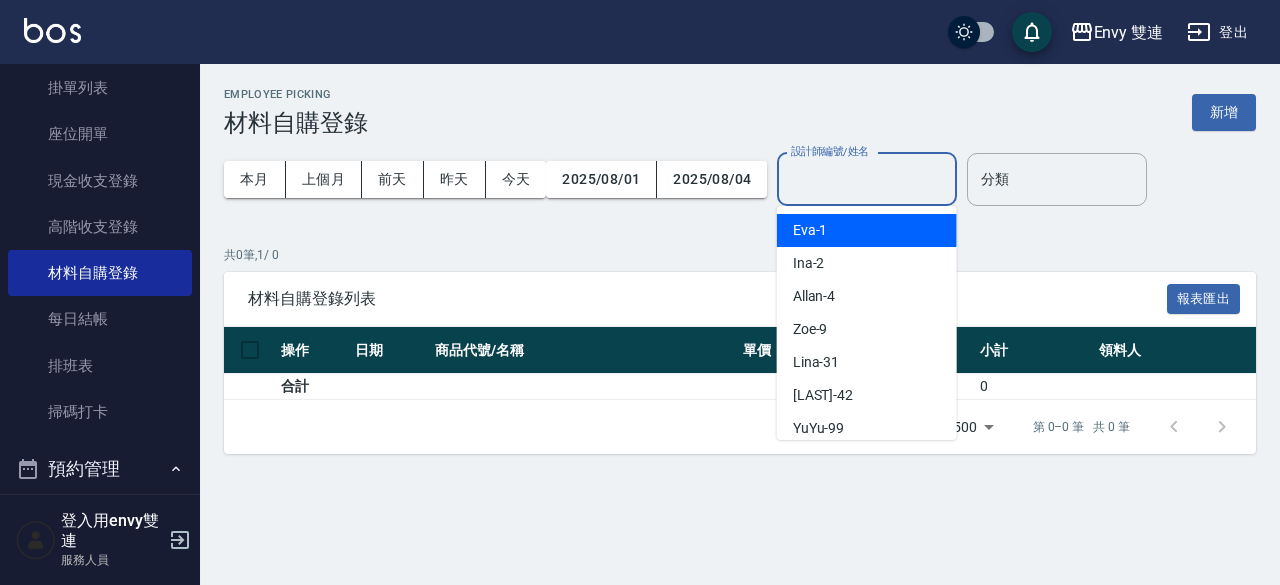 click on "設計師編號/姓名" at bounding box center (867, 179) 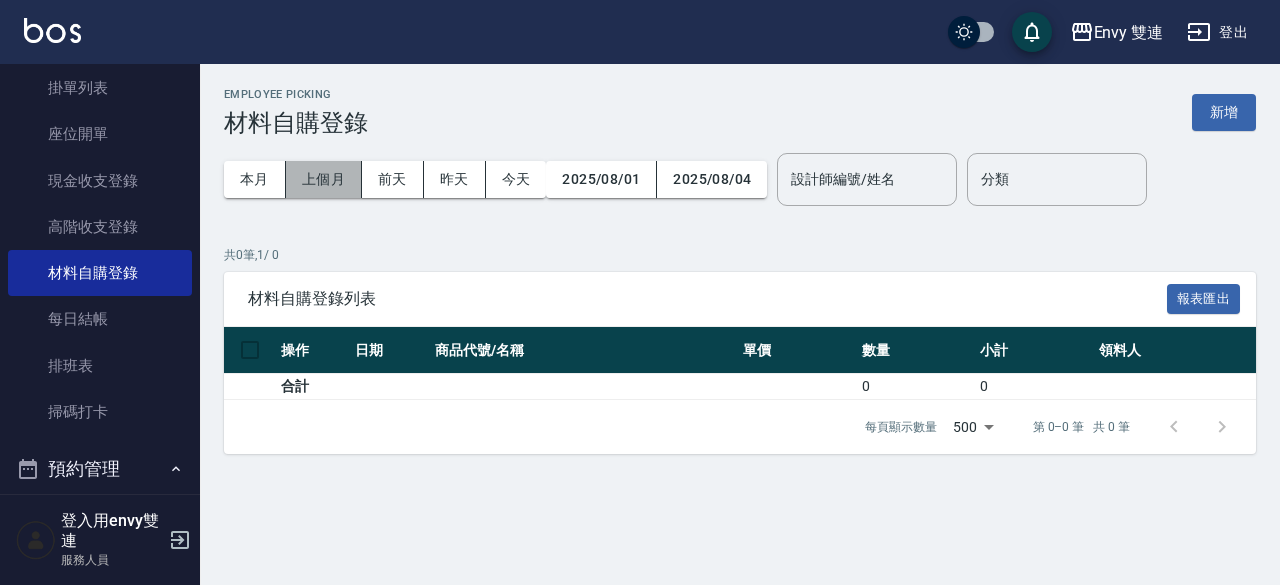 click on "上個月" at bounding box center [324, 179] 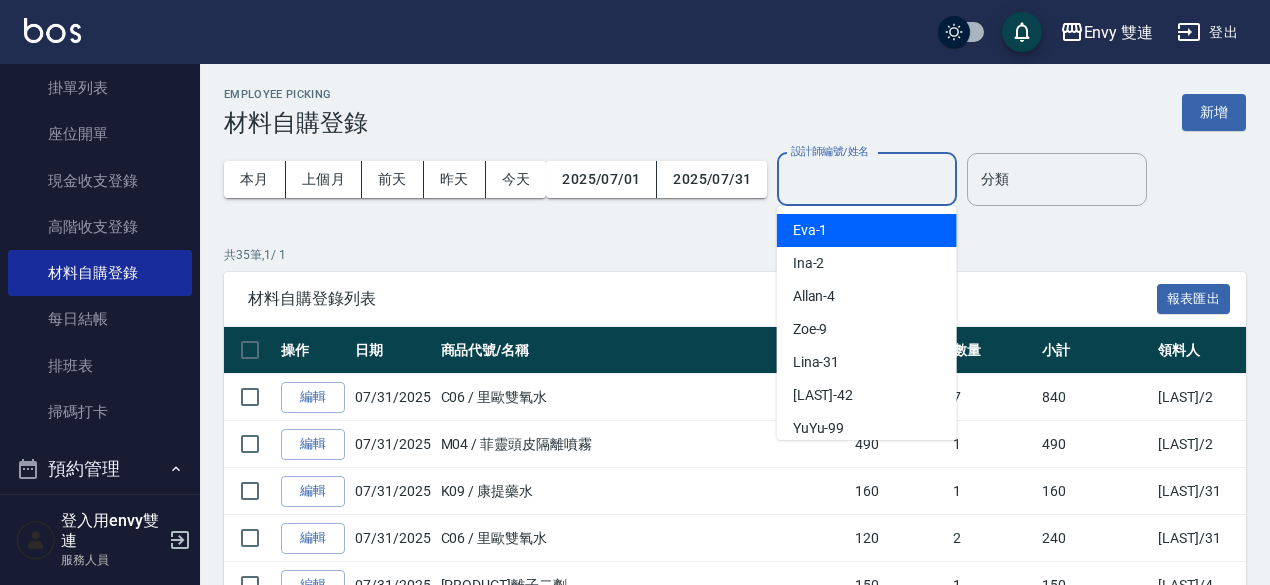 click on "設計師編號/姓名" at bounding box center [867, 179] 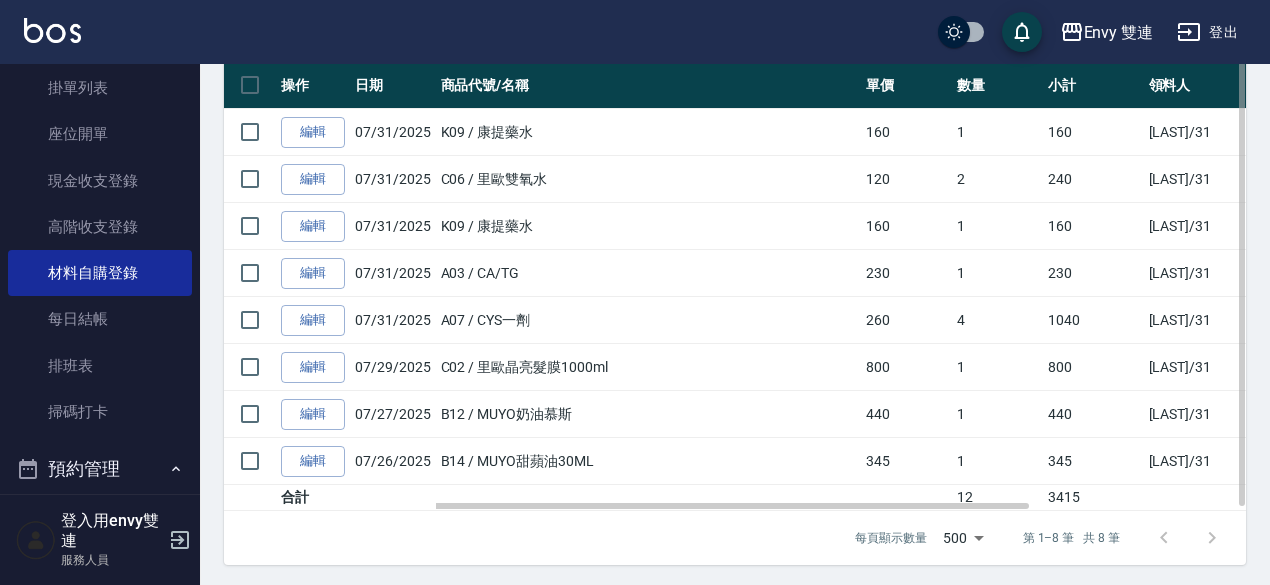 scroll, scrollTop: 215, scrollLeft: 0, axis: vertical 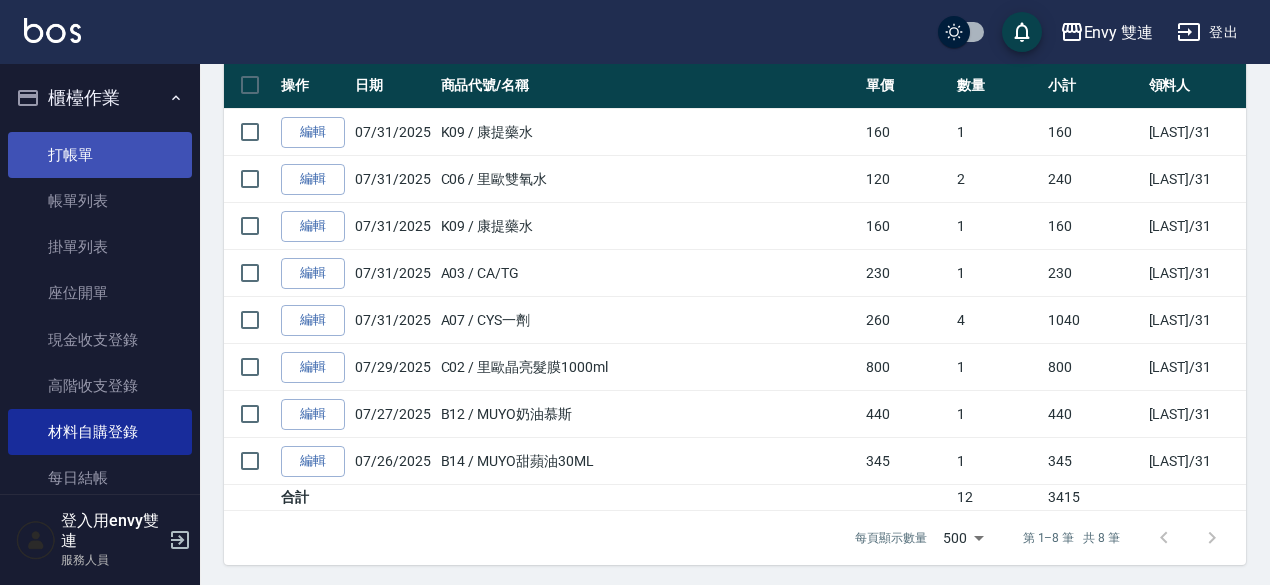 type on "Lina-31" 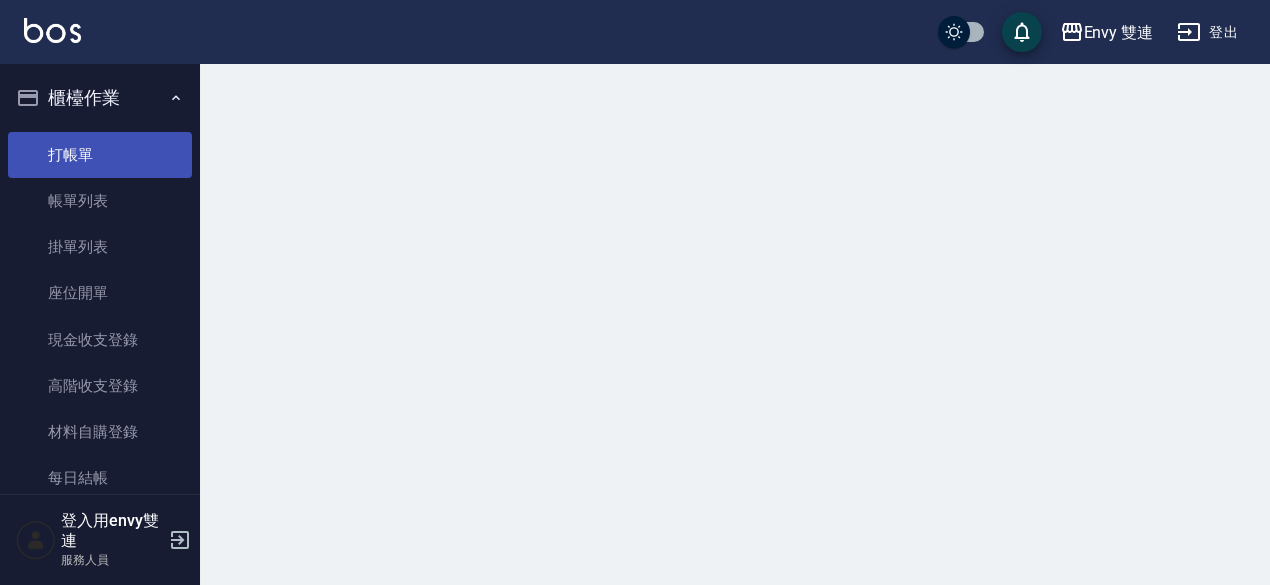 scroll, scrollTop: 0, scrollLeft: 0, axis: both 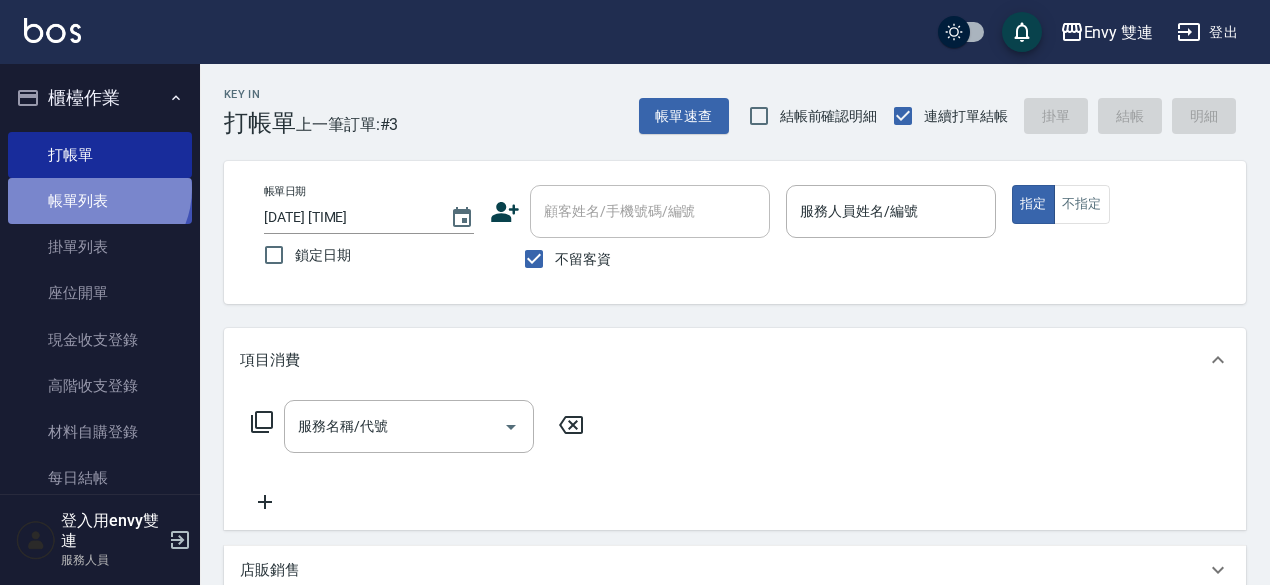click on "帳單列表" at bounding box center [100, 201] 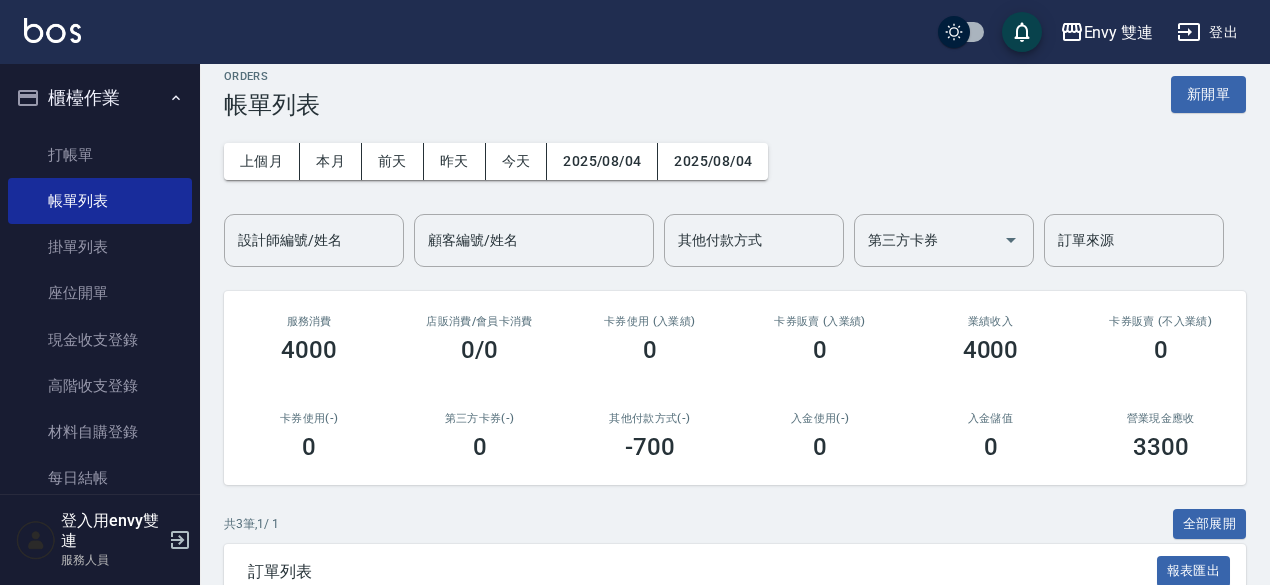 scroll, scrollTop: 4, scrollLeft: 0, axis: vertical 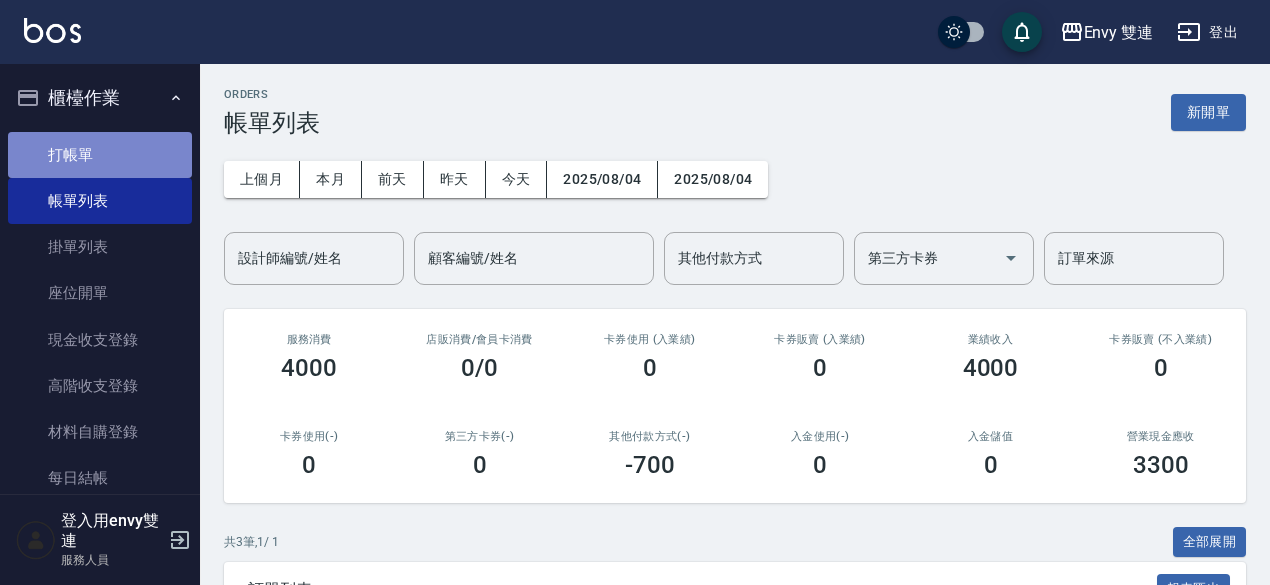 click on "打帳單" at bounding box center [100, 155] 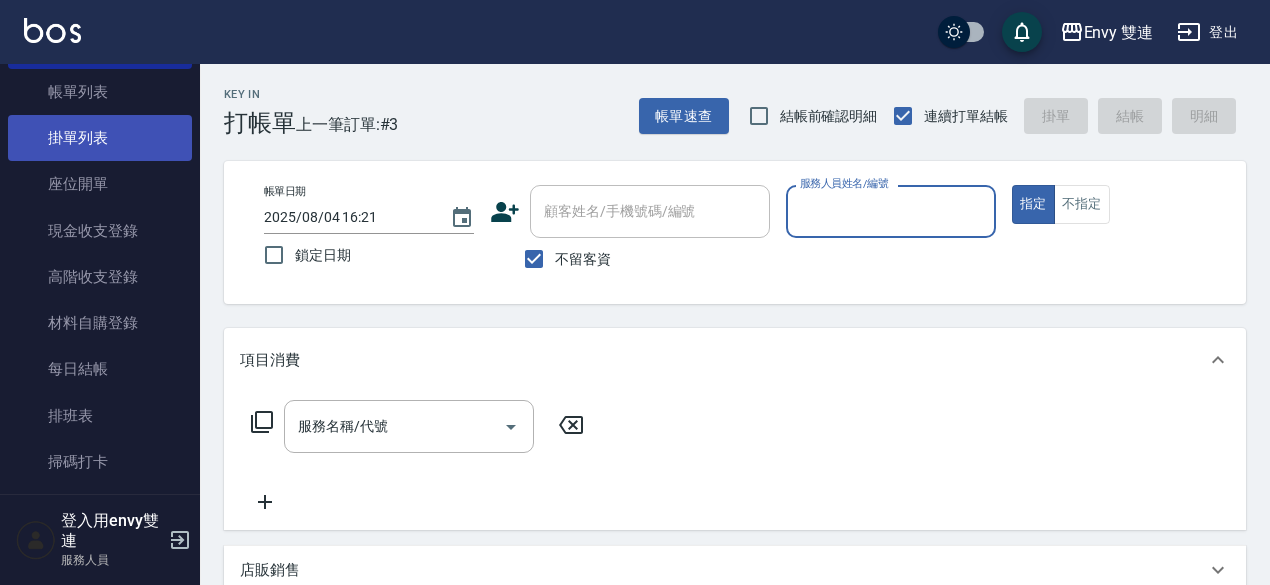 scroll, scrollTop: 0, scrollLeft: 0, axis: both 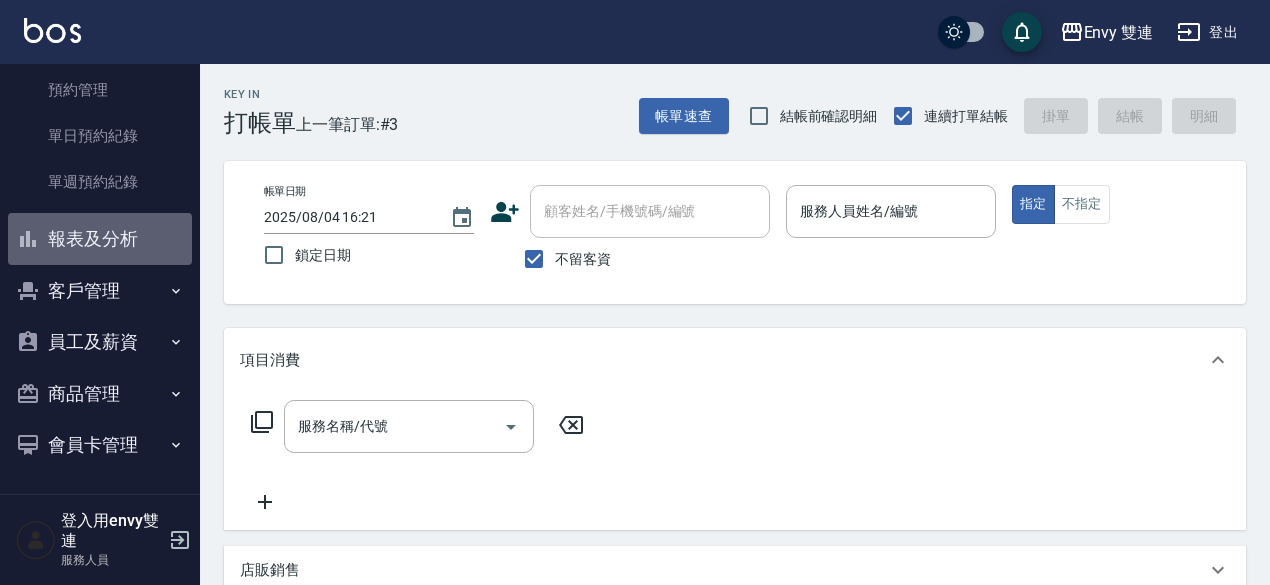 drag, startPoint x: 139, startPoint y: 213, endPoint x: 132, endPoint y: 221, distance: 10.630146 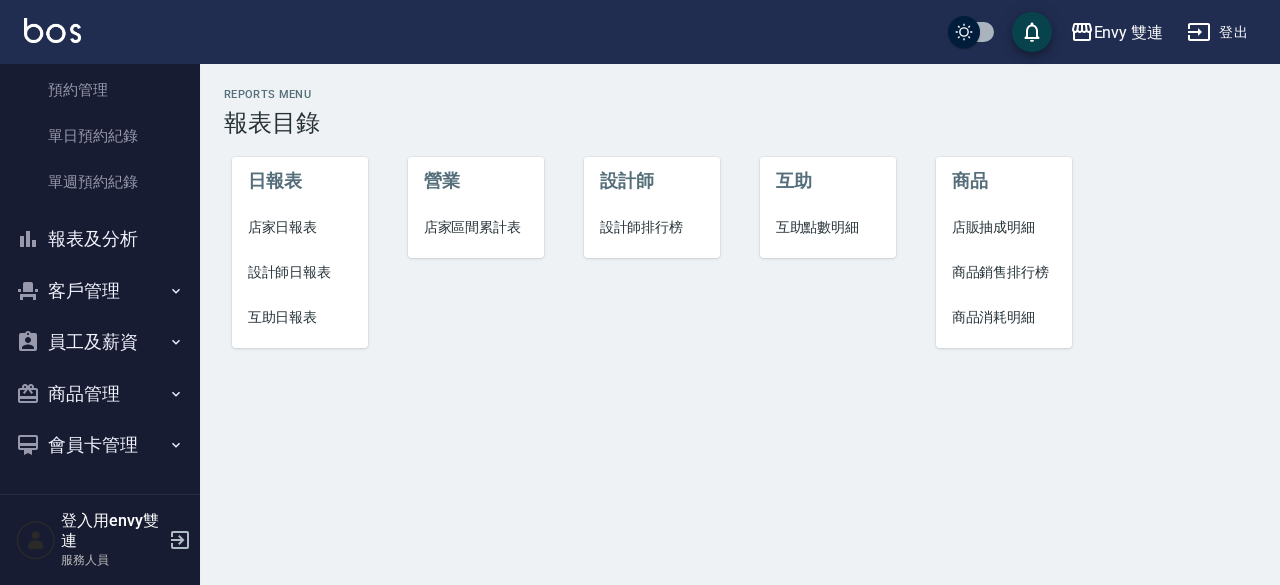 click on "設計師日報表" at bounding box center (300, 272) 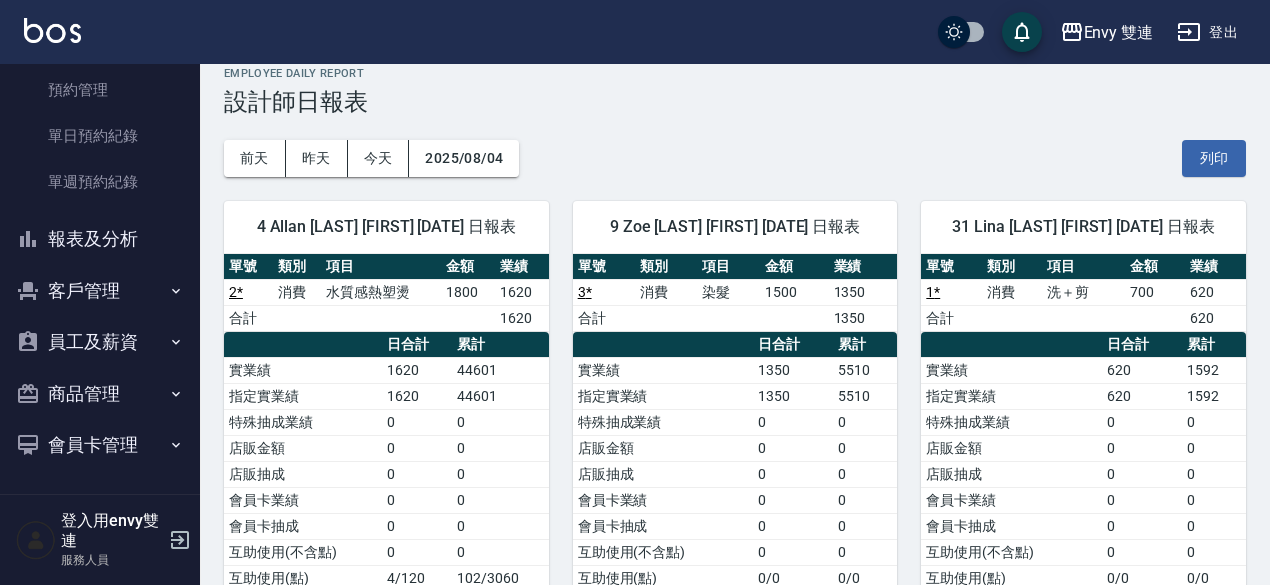 scroll, scrollTop: 0, scrollLeft: 0, axis: both 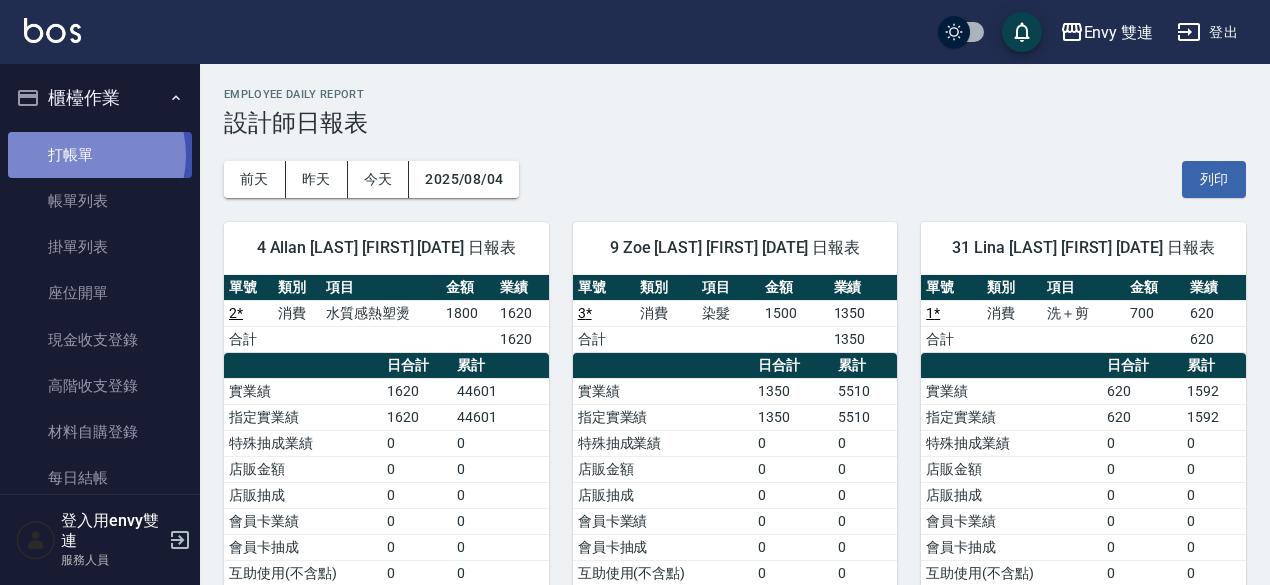 click on "打帳單" at bounding box center [100, 155] 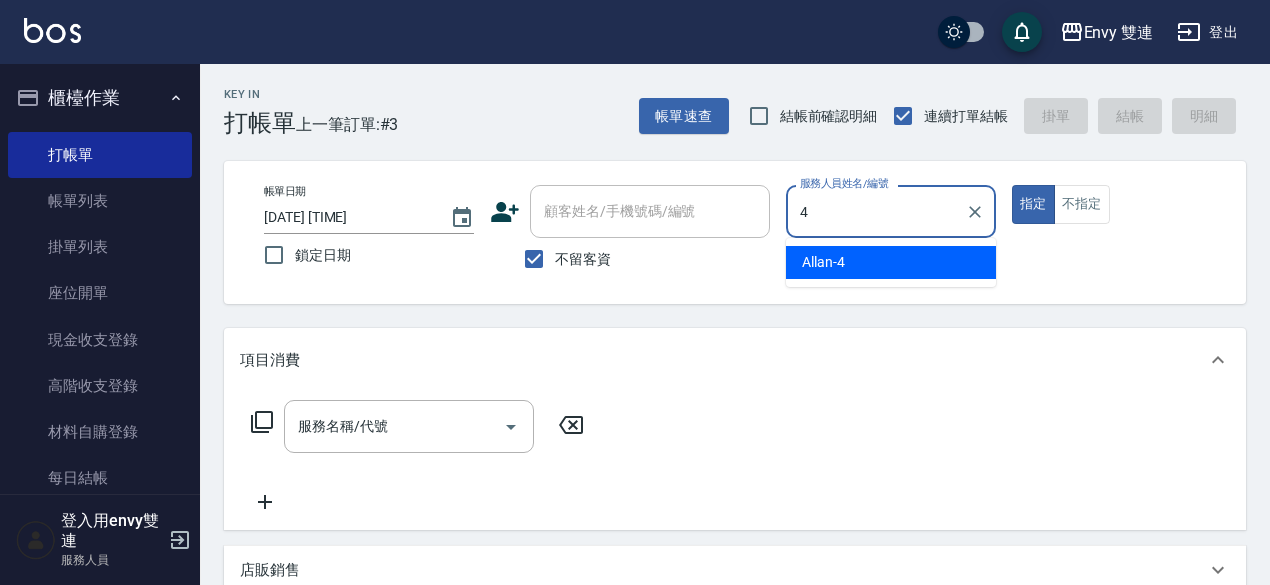 type on "Allan-4" 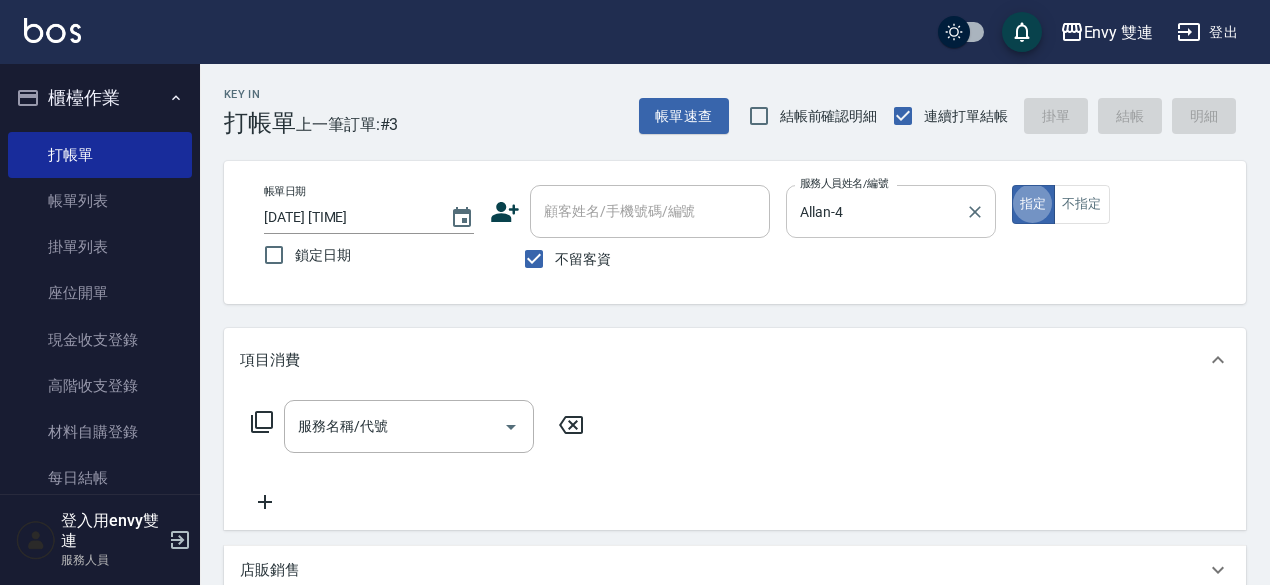 type on "true" 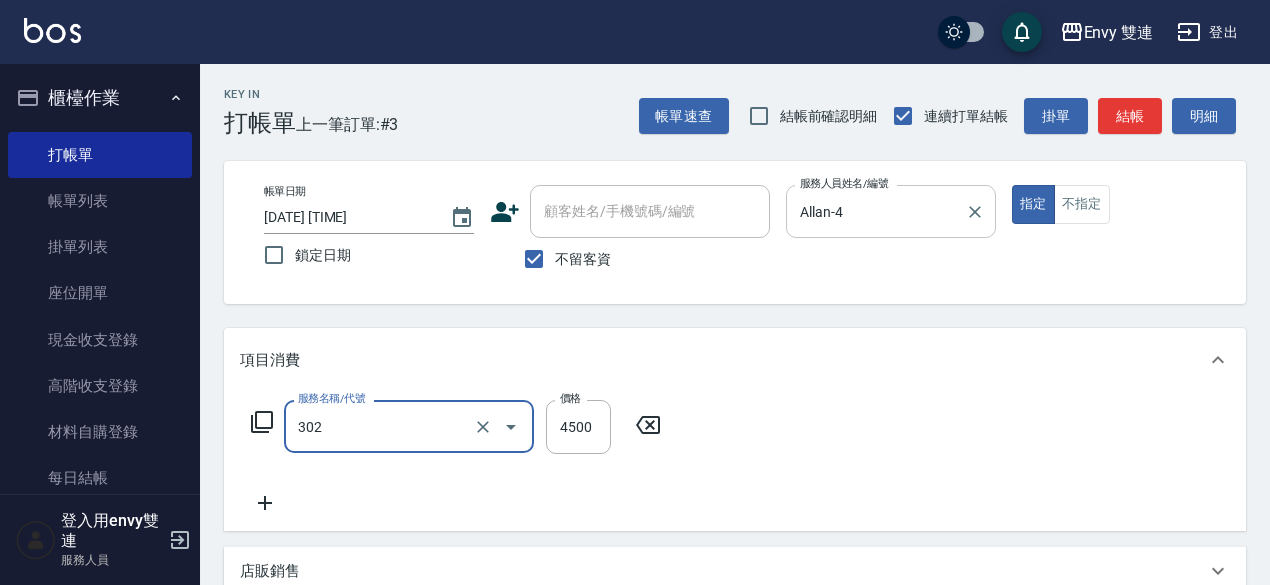 type on "水質感熱塑燙(302)" 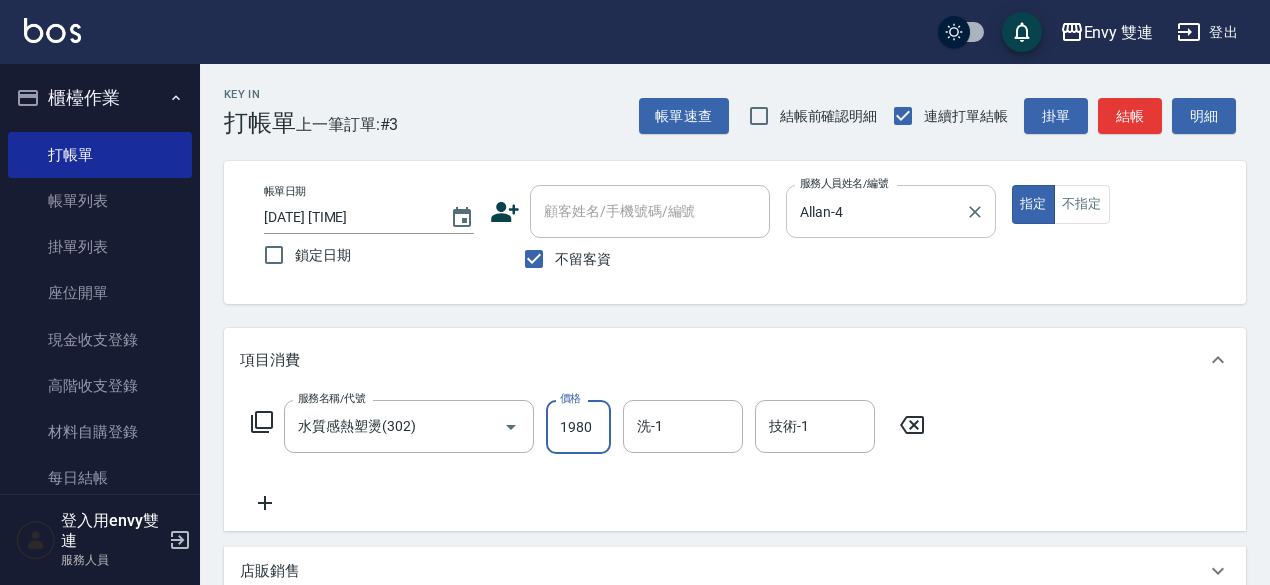 type on "1980" 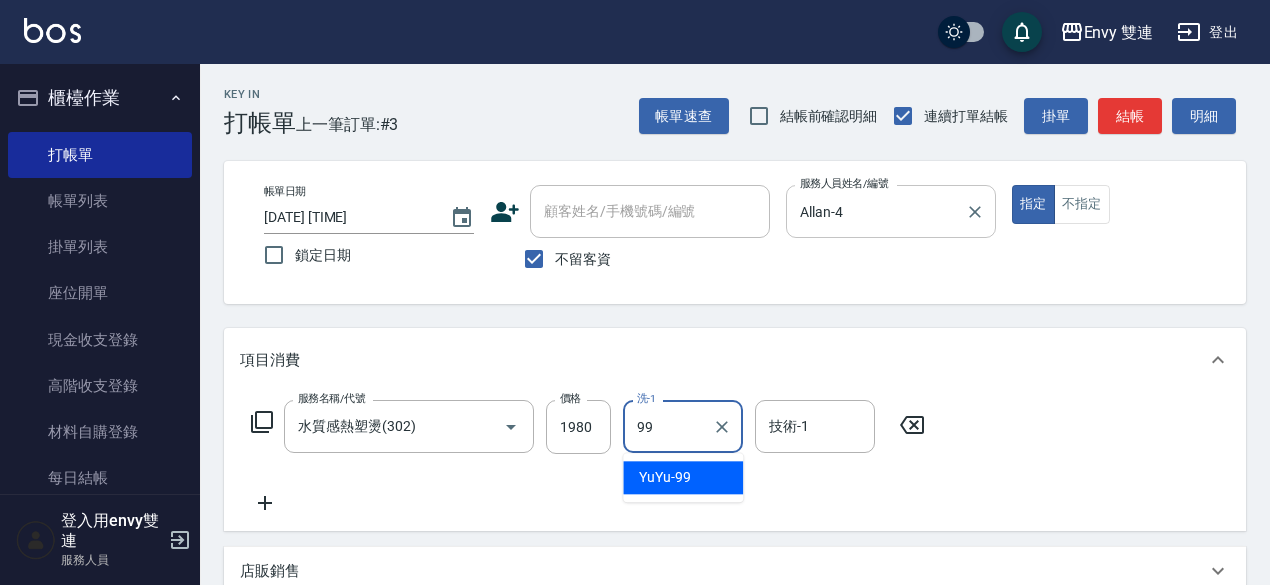 type on "YuYu-99" 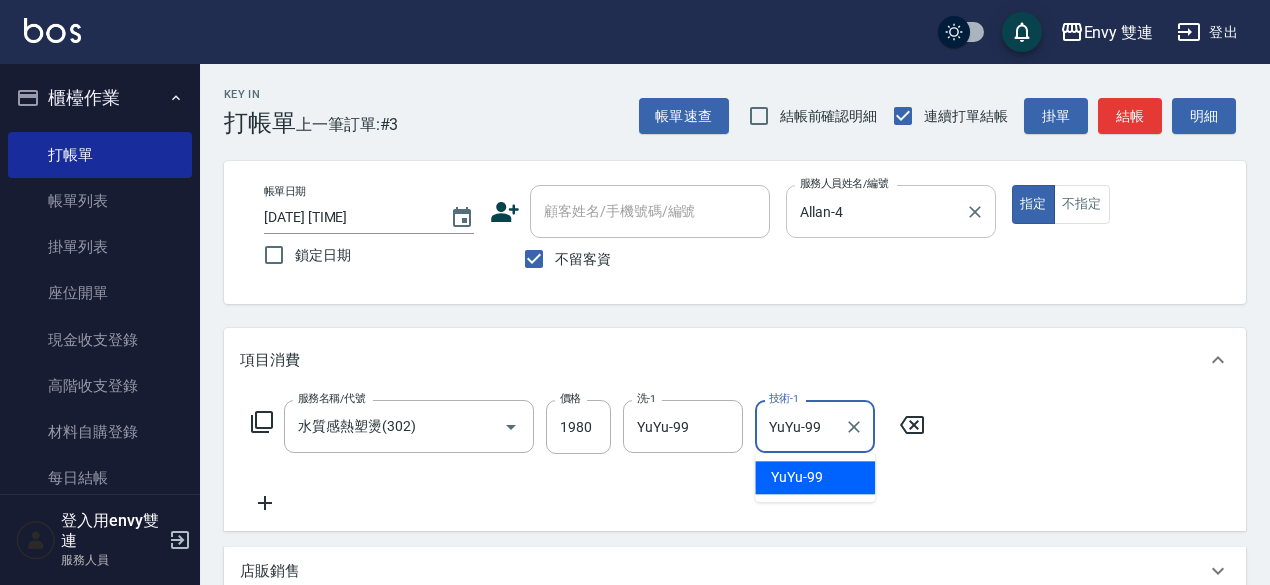 type on "YuYu-99" 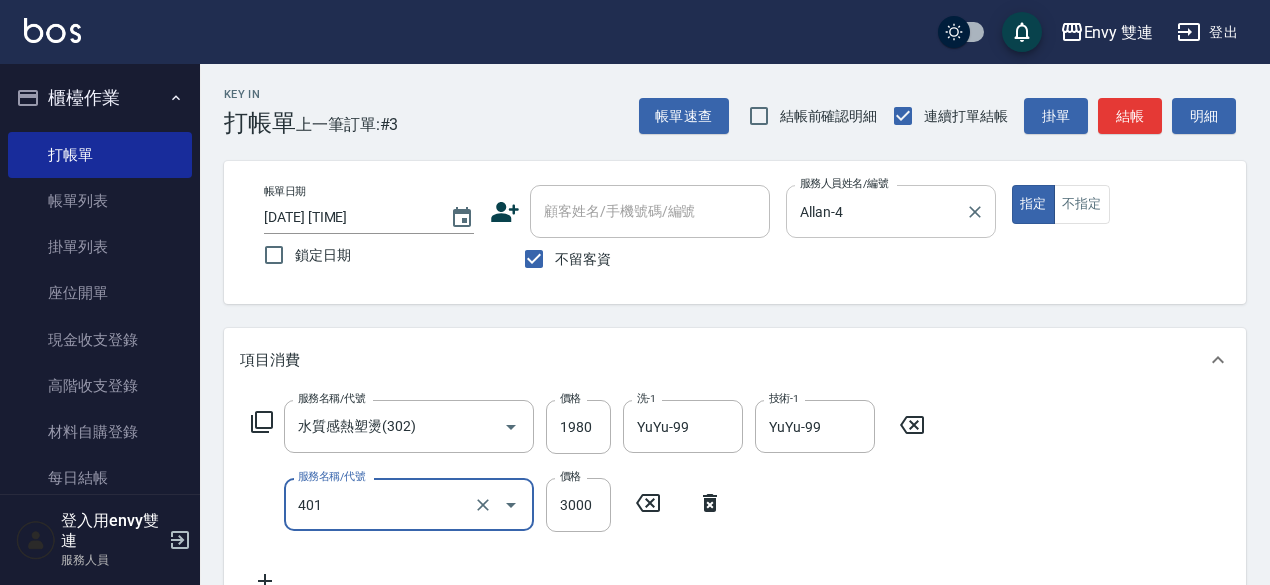 type on "染髮(401)" 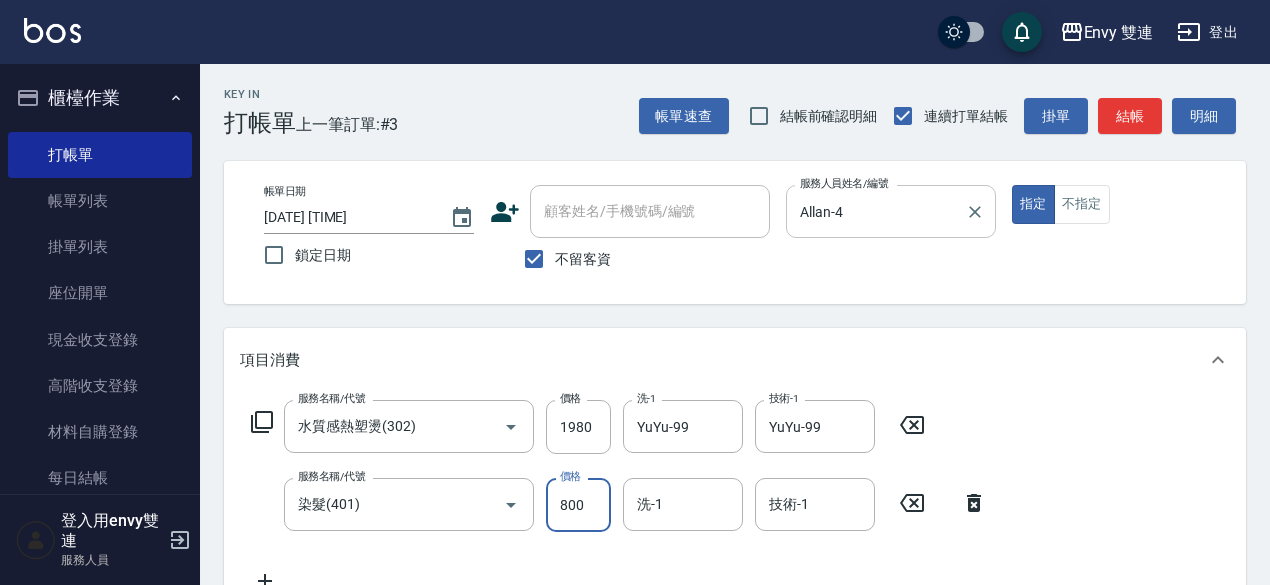type on "800" 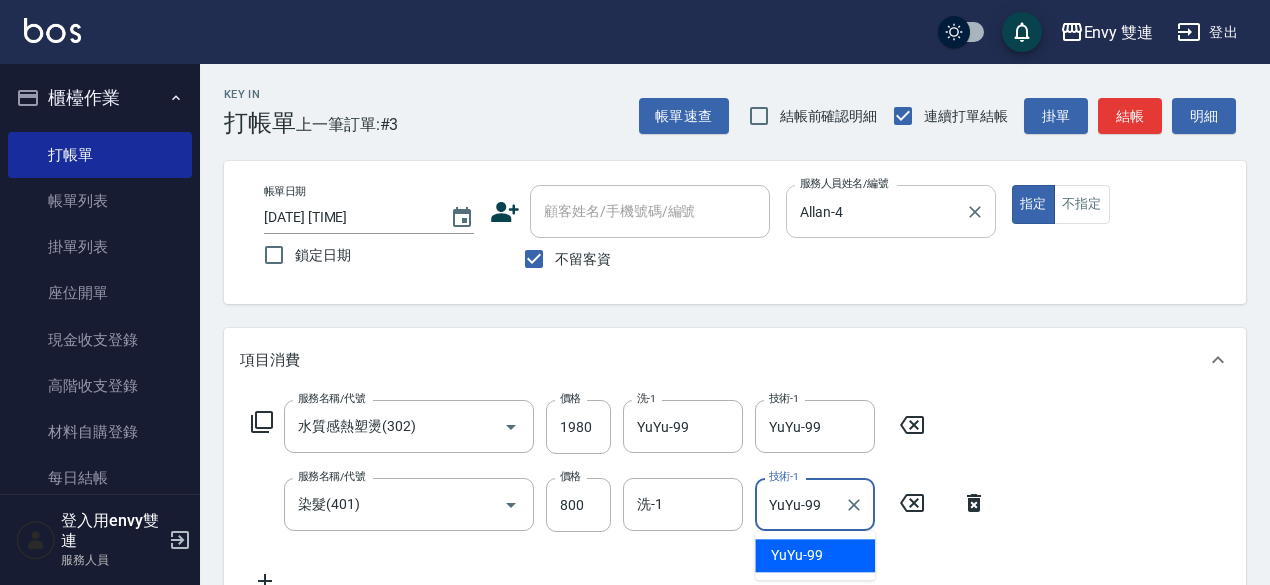 type on "YuYu-99" 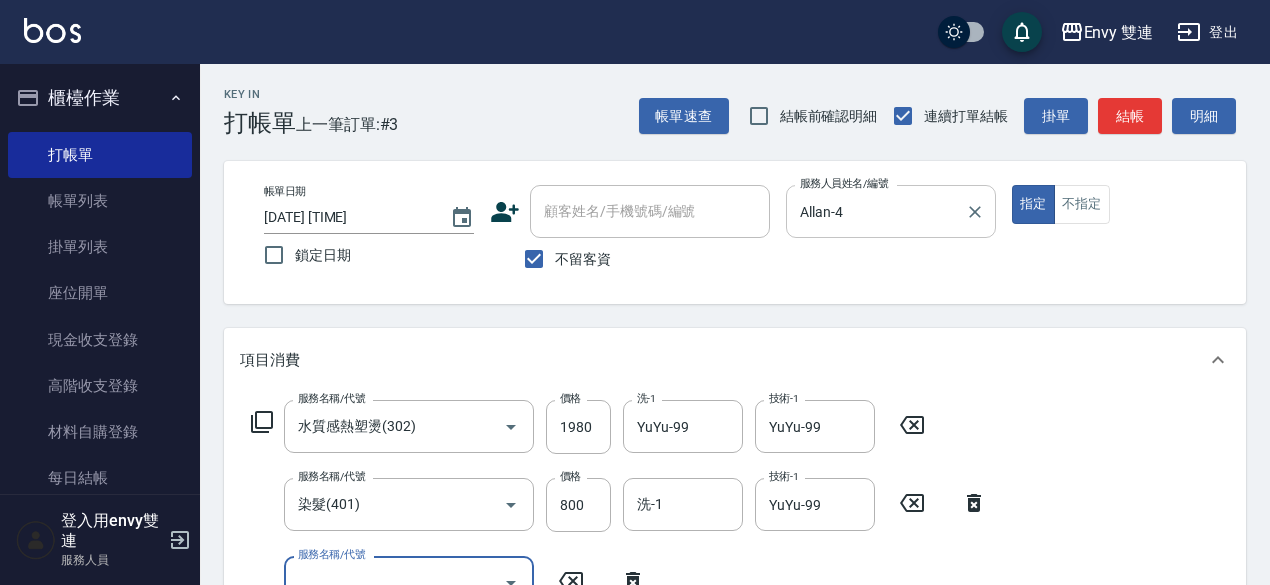 scroll, scrollTop: 15, scrollLeft: 0, axis: vertical 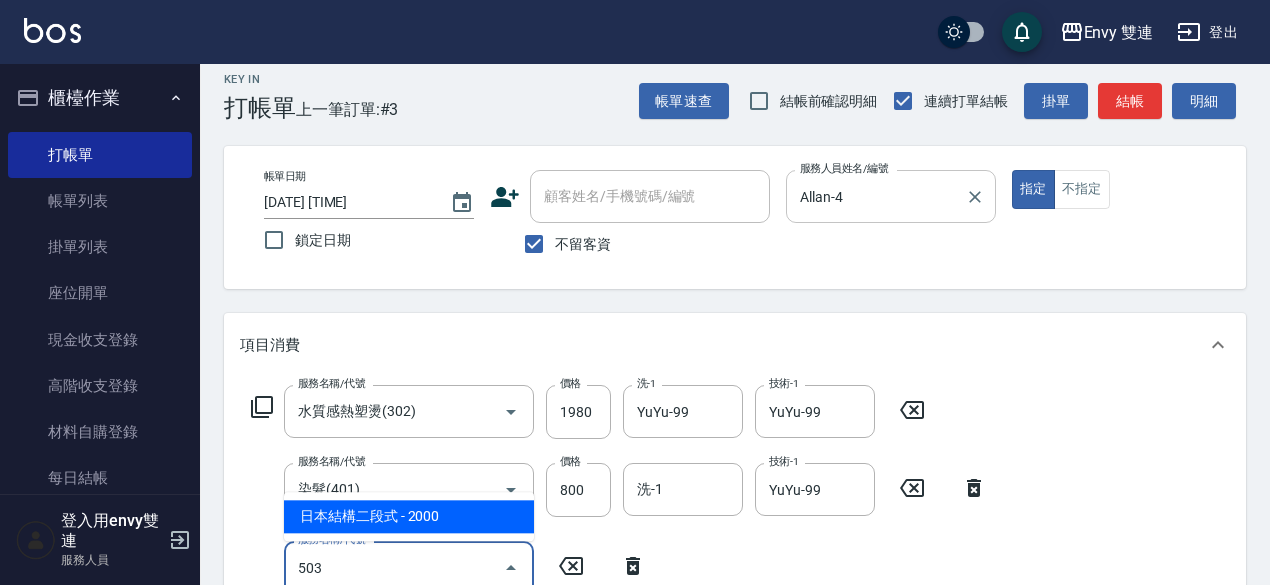 type on "日本結構二段式(503)" 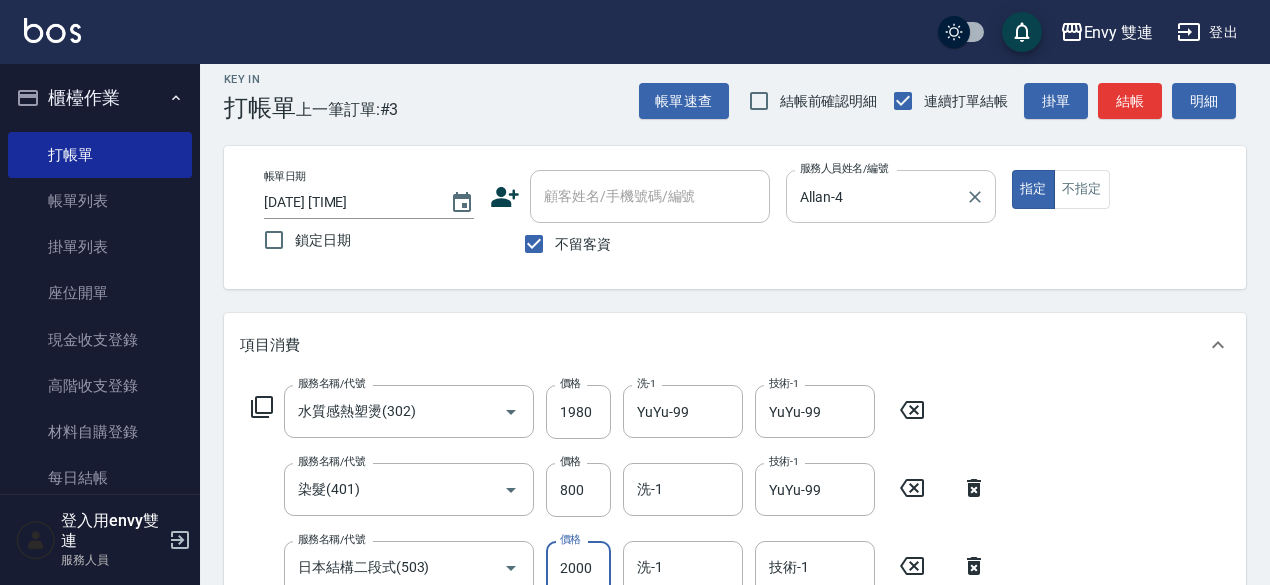 scroll, scrollTop: 25, scrollLeft: 0, axis: vertical 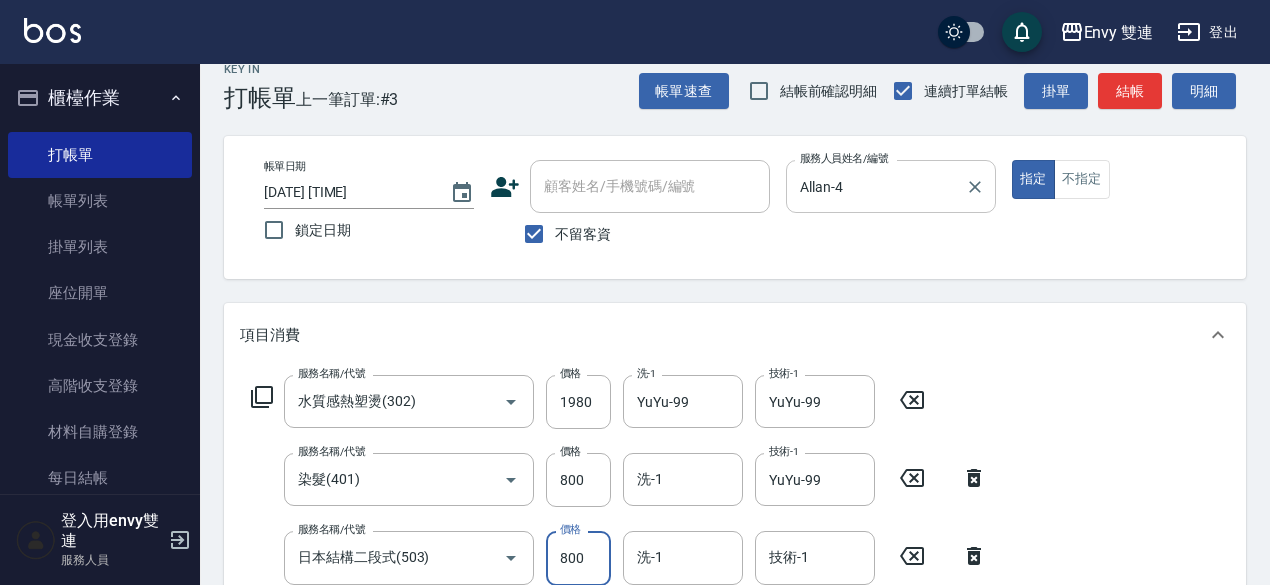type on "800" 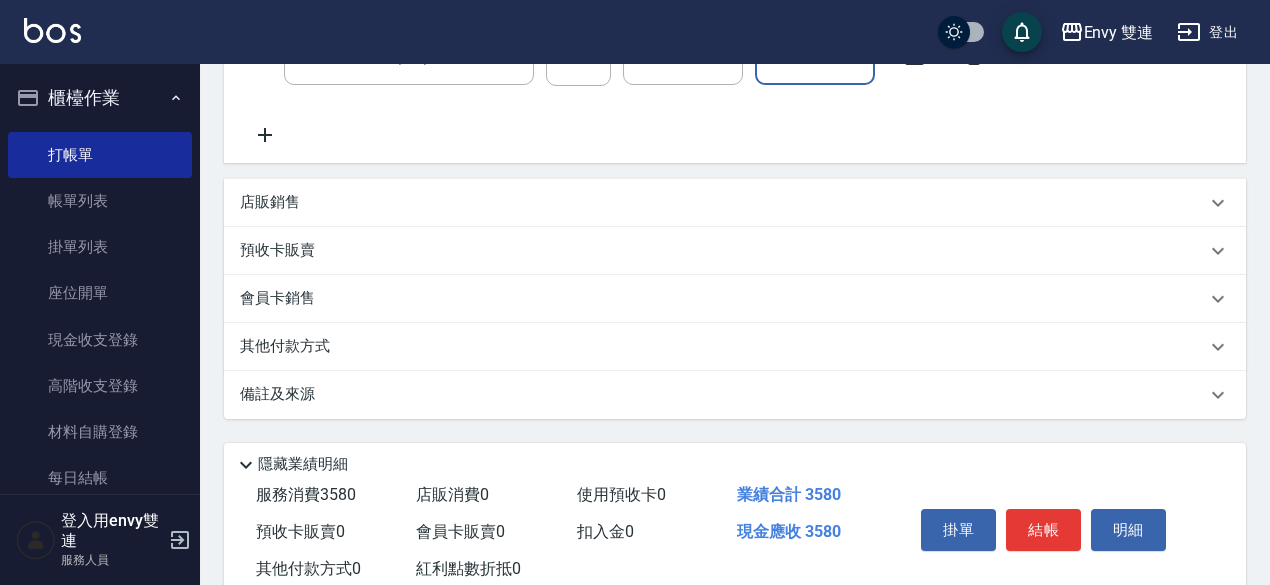 scroll, scrollTop: 582, scrollLeft: 0, axis: vertical 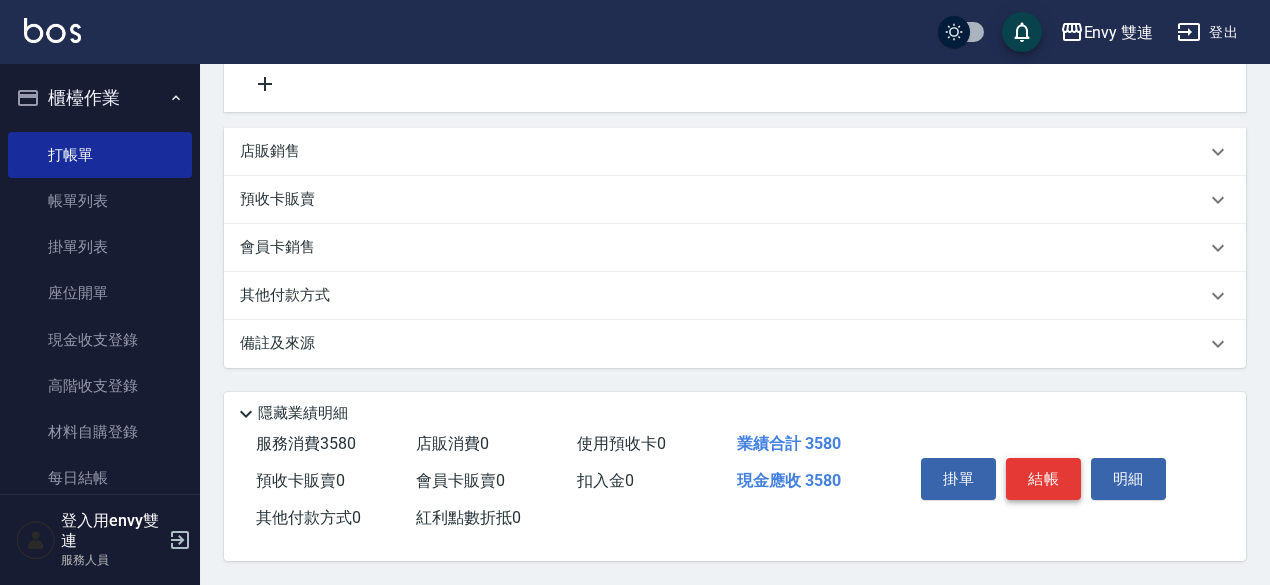type on "YuYu-99" 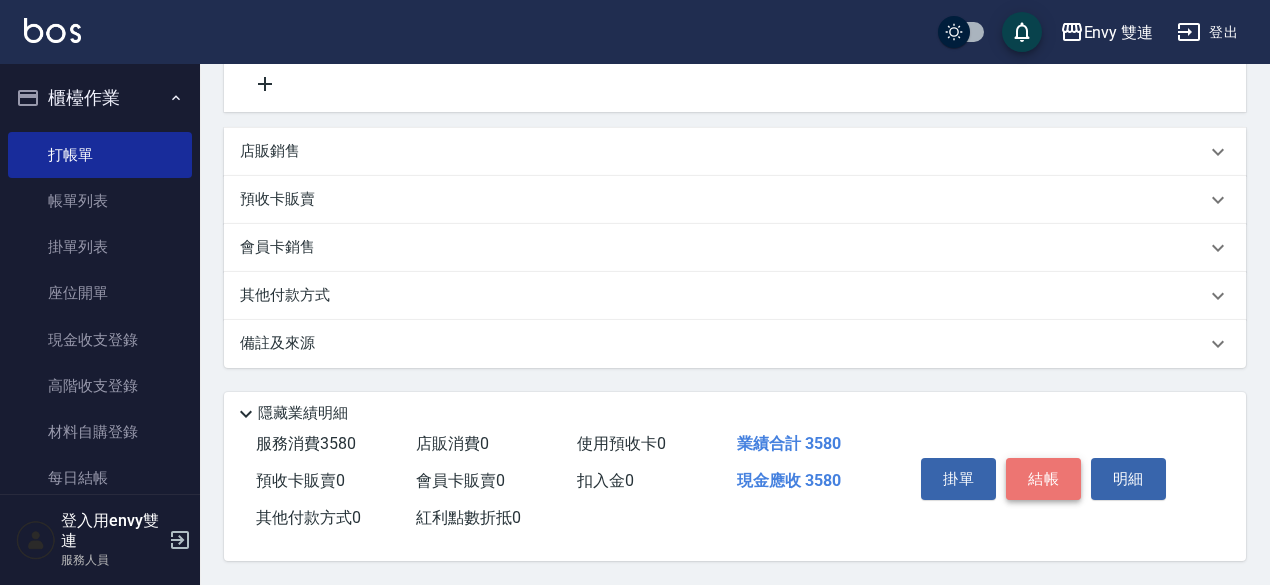 click on "結帳" at bounding box center [1043, 479] 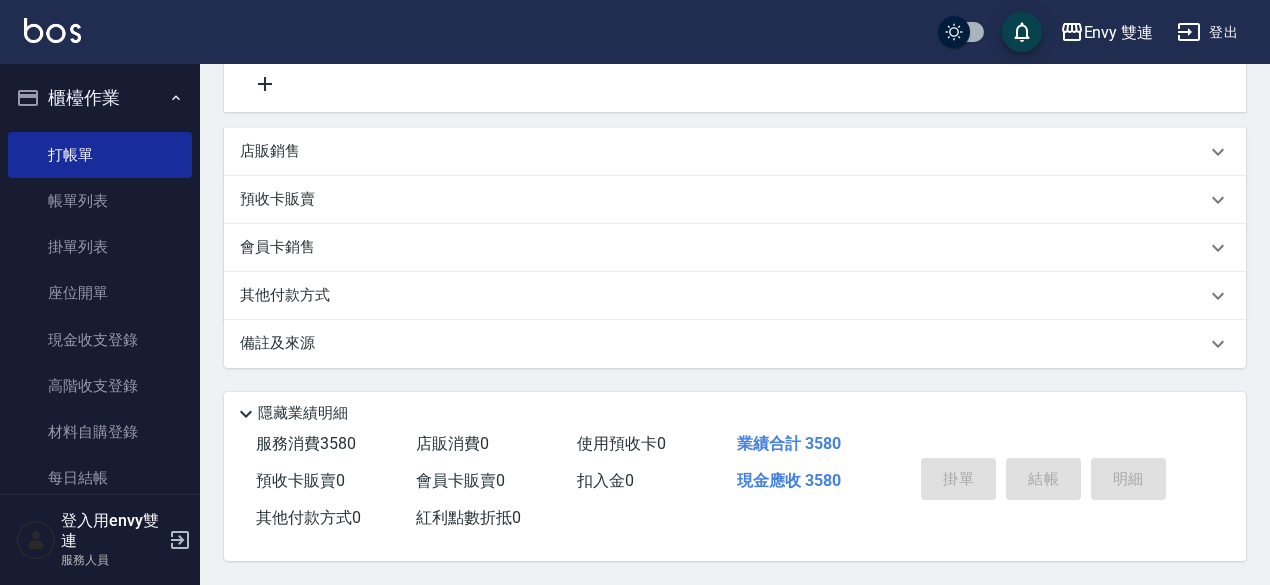 type on "[DATE] [TIME]" 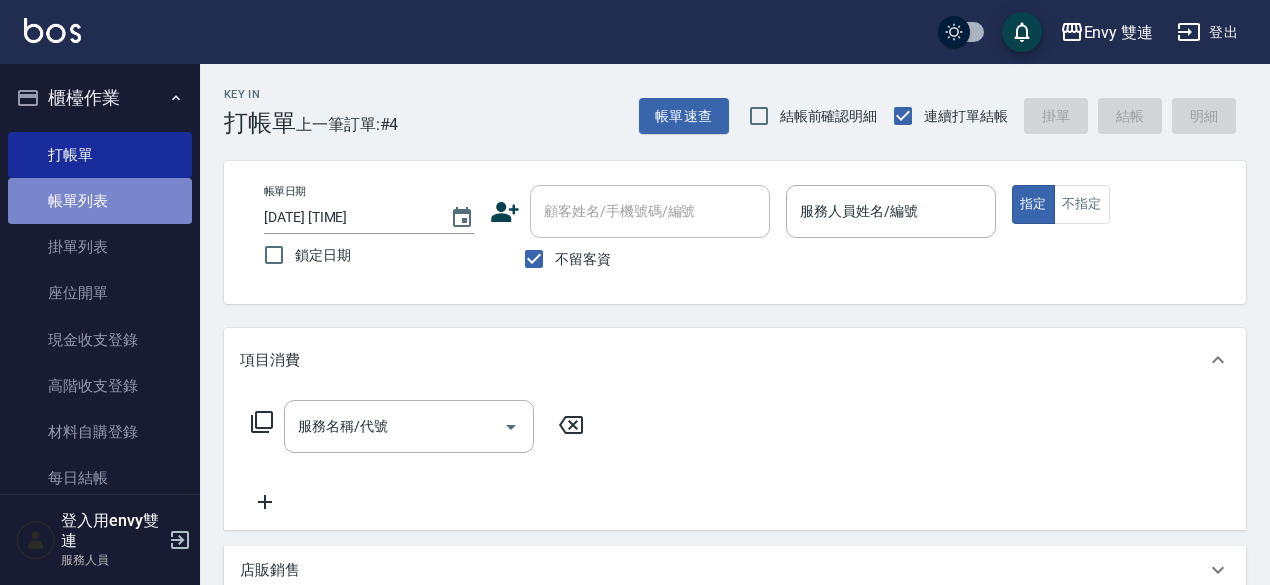 click on "帳單列表" at bounding box center (100, 201) 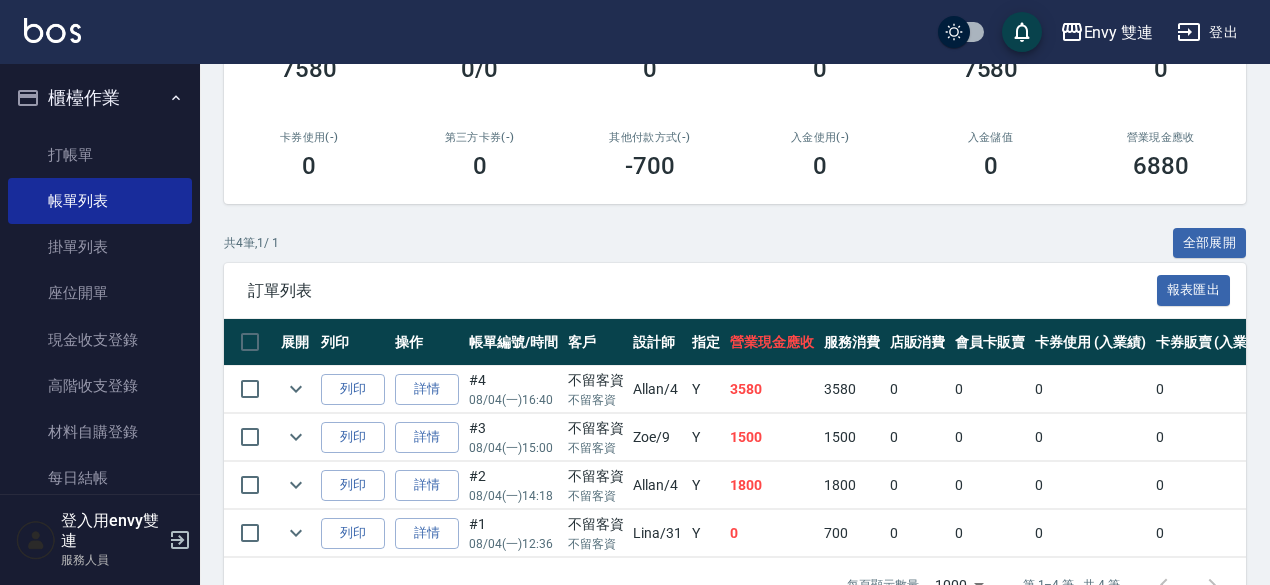 scroll, scrollTop: 306, scrollLeft: 0, axis: vertical 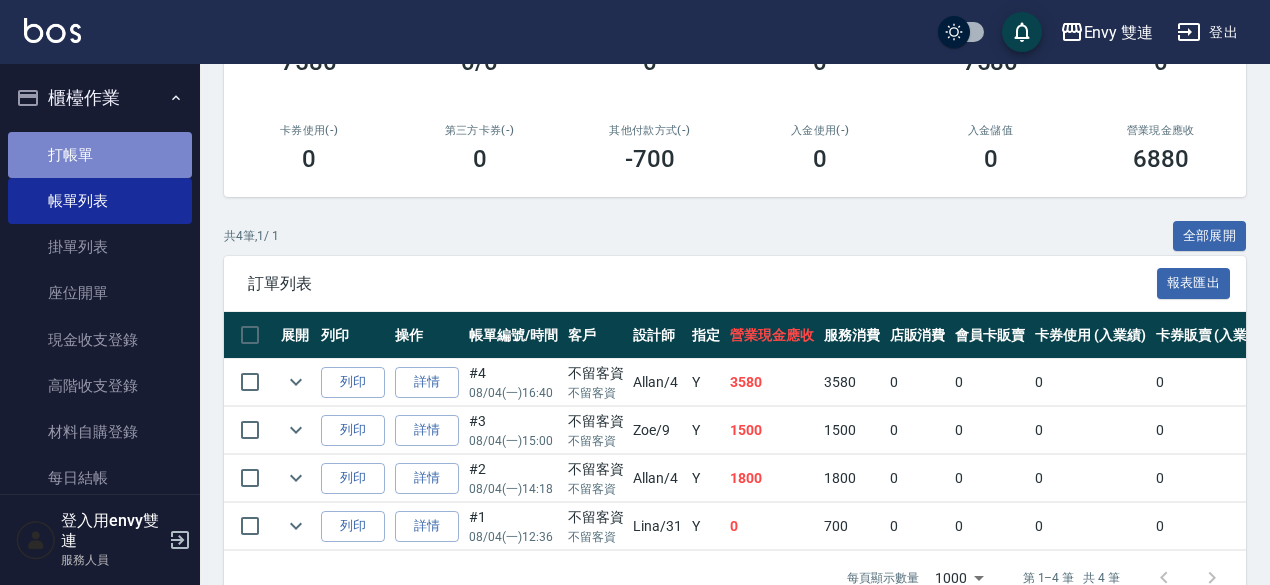 click on "打帳單" at bounding box center (100, 155) 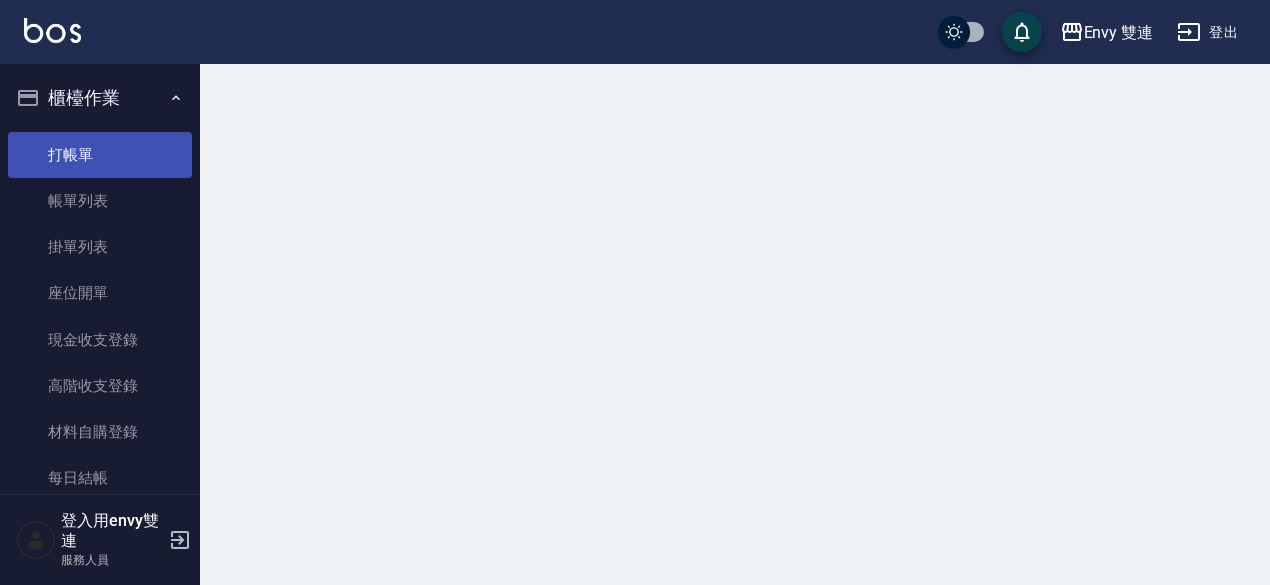 scroll, scrollTop: 0, scrollLeft: 0, axis: both 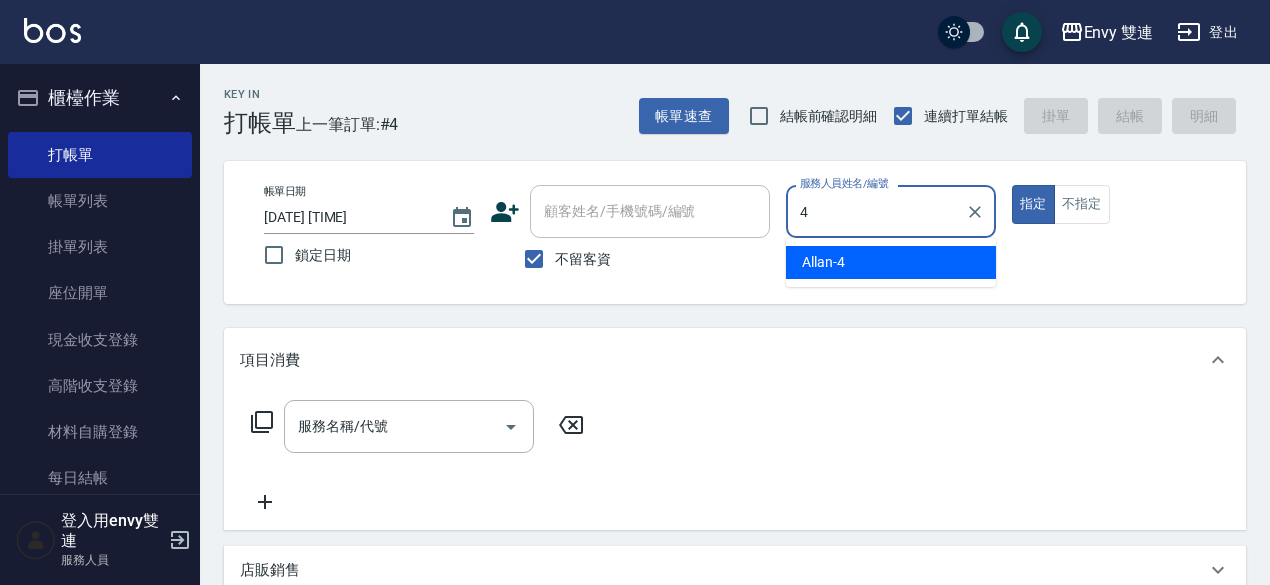 type on "Allan-4" 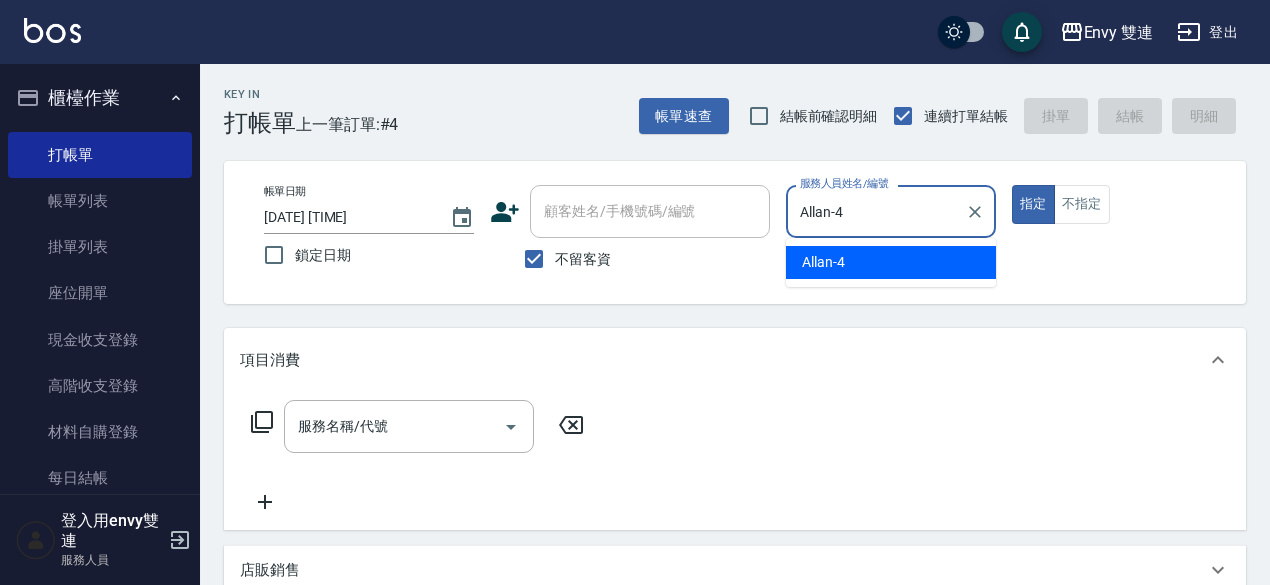 type on "true" 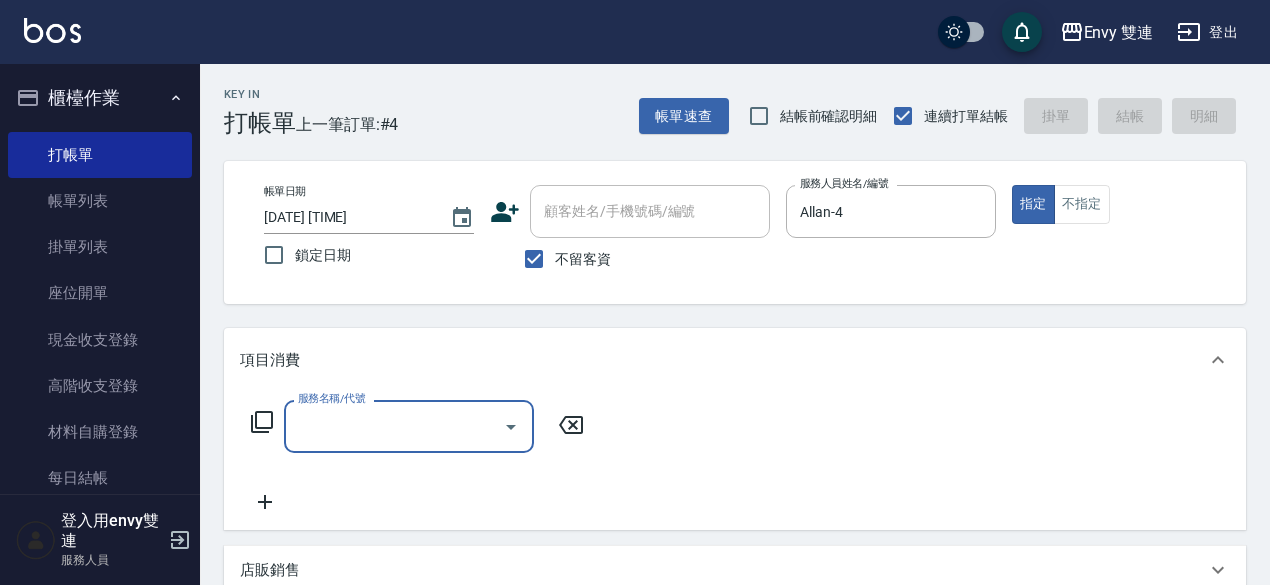 type on "5" 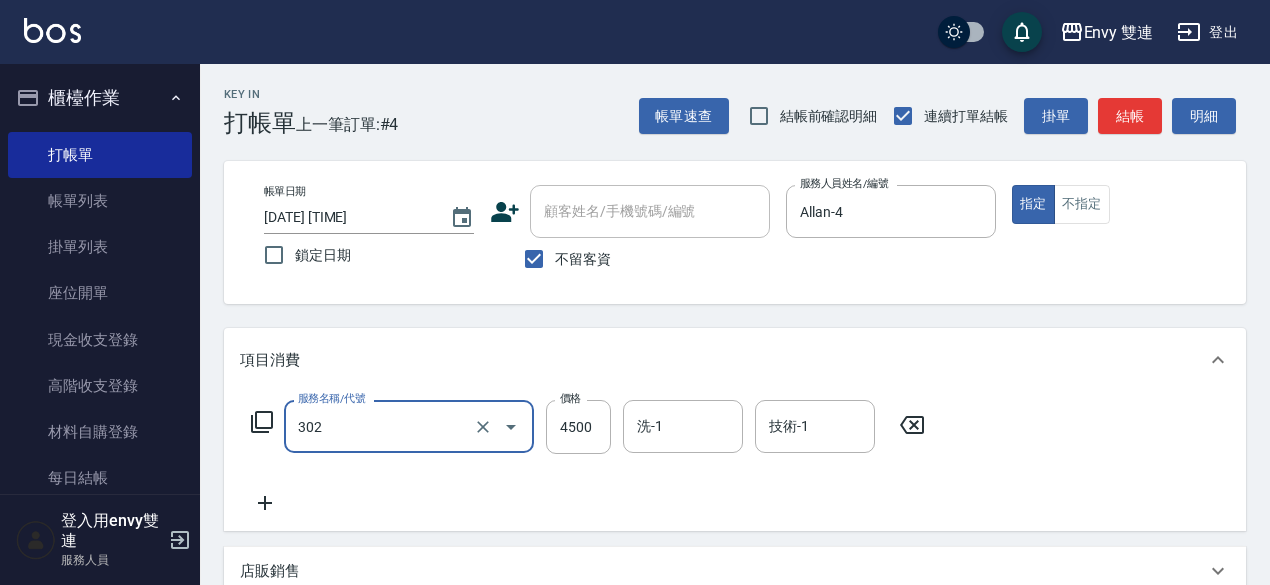 type on "水質感熱塑燙(302)" 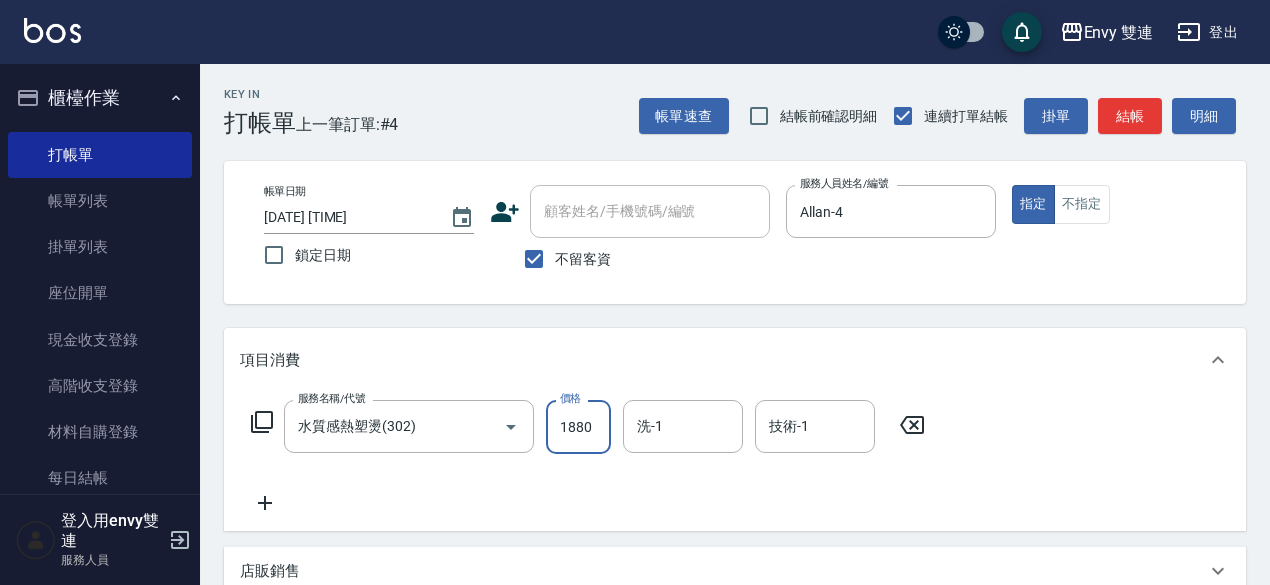 type on "1880" 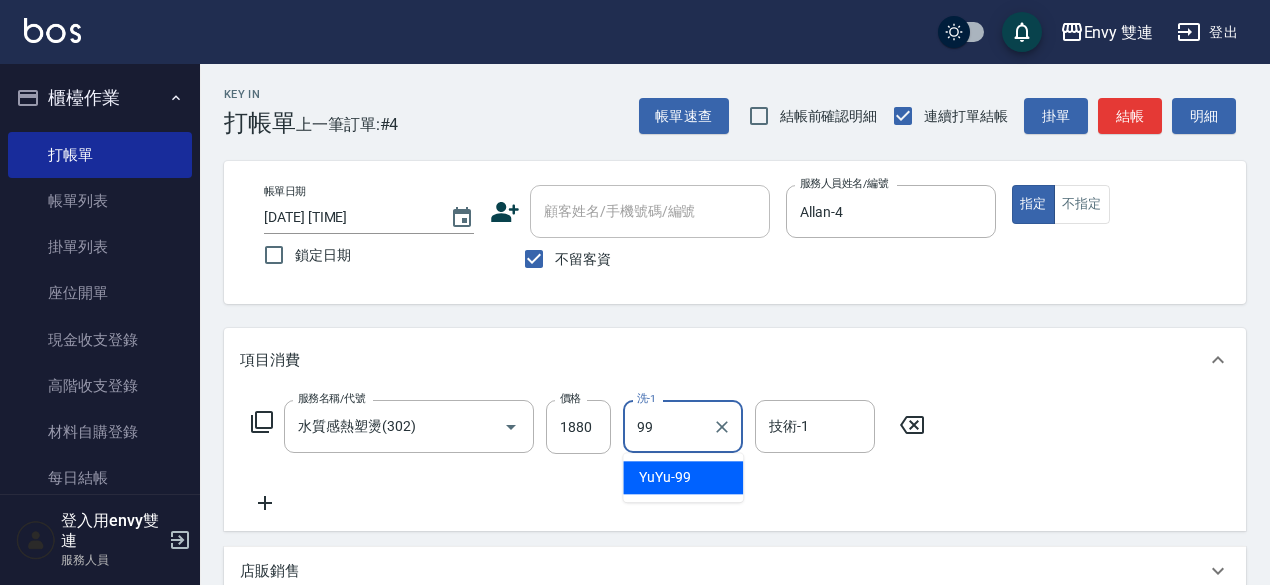 type on "YuYu-99" 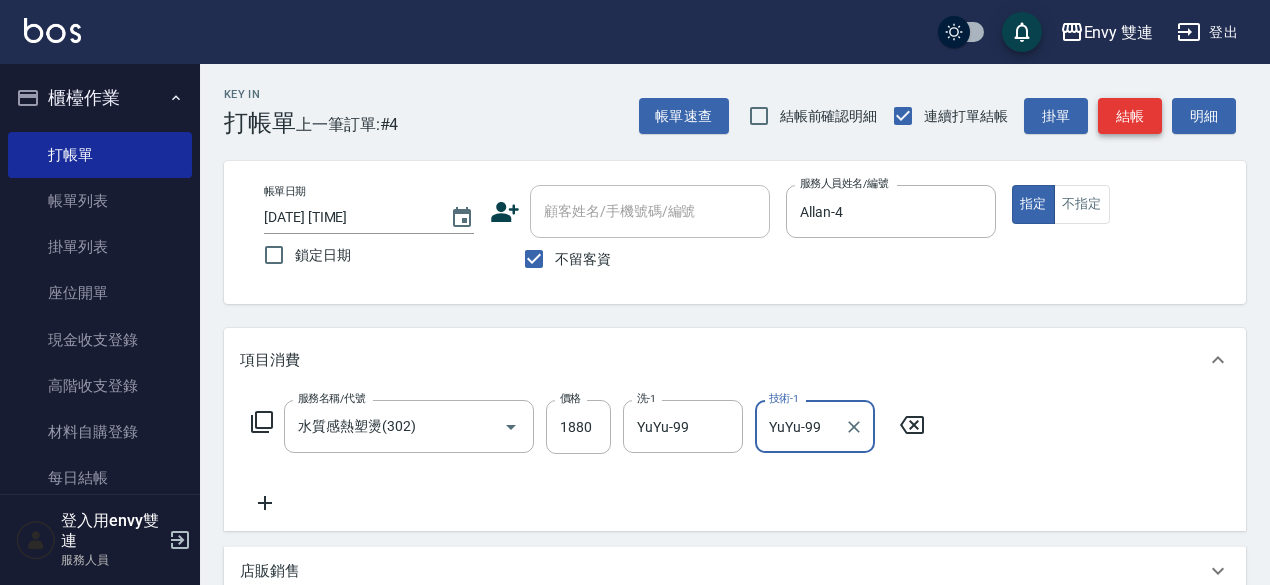 type on "YuYu-99" 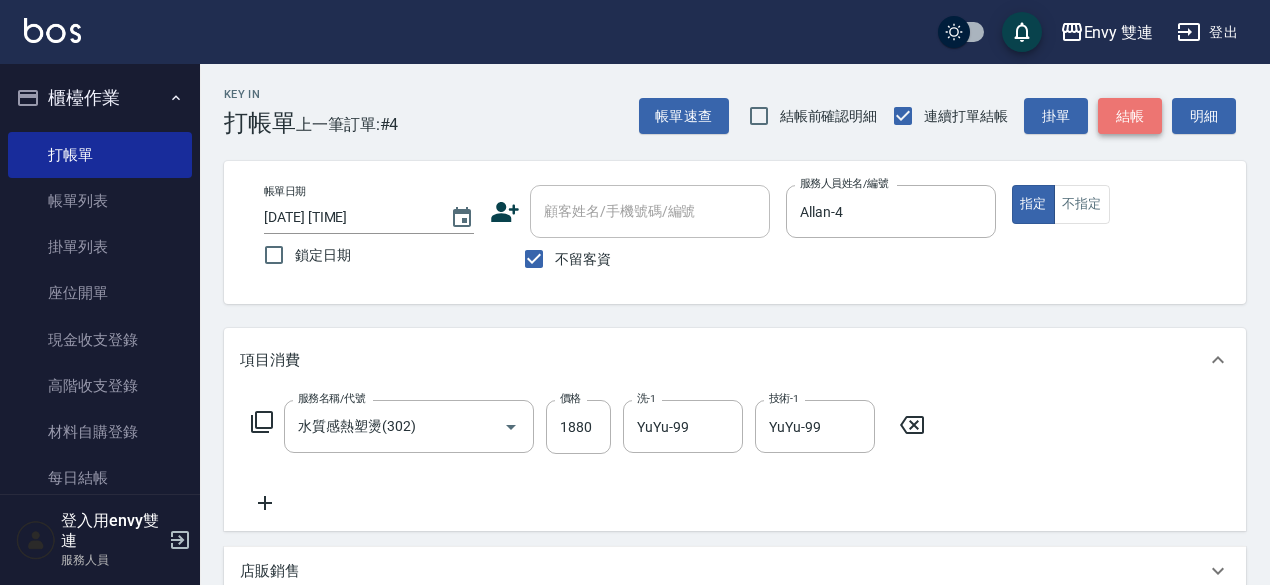 click on "結帳" at bounding box center [1130, 116] 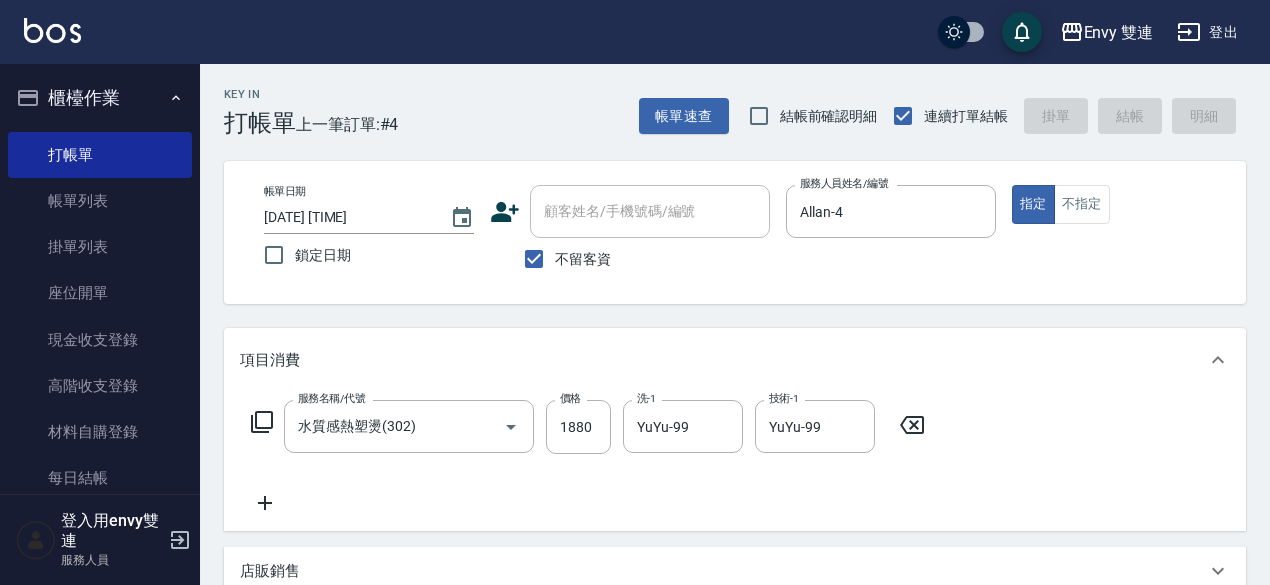 type 